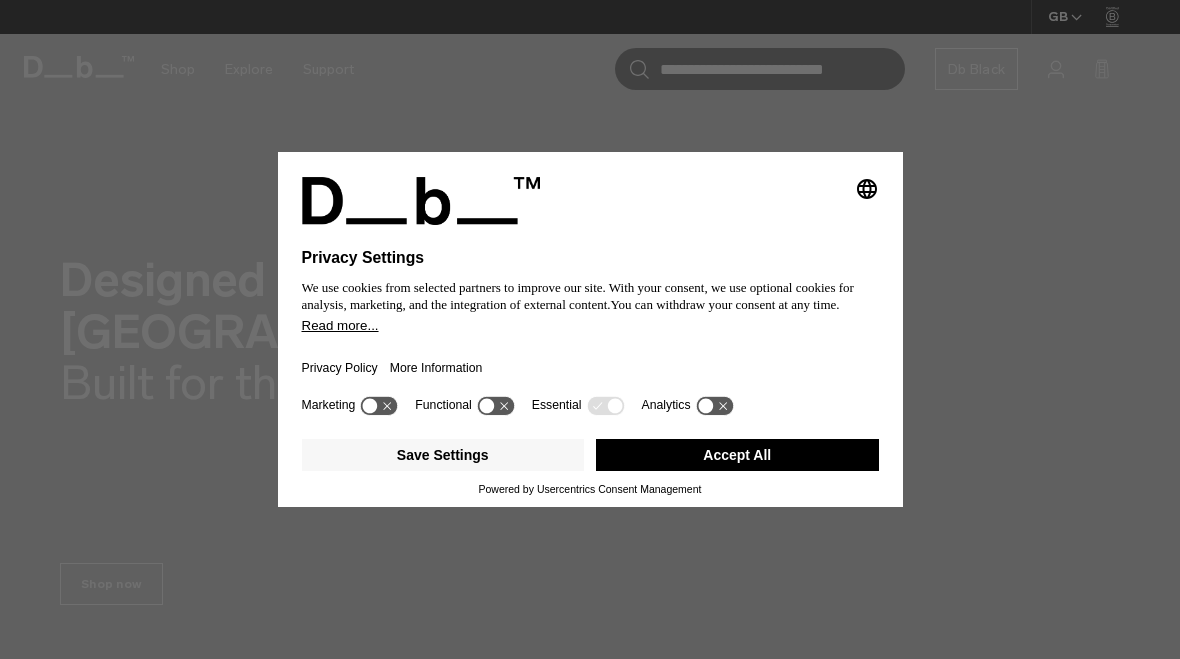 scroll, scrollTop: 0, scrollLeft: 0, axis: both 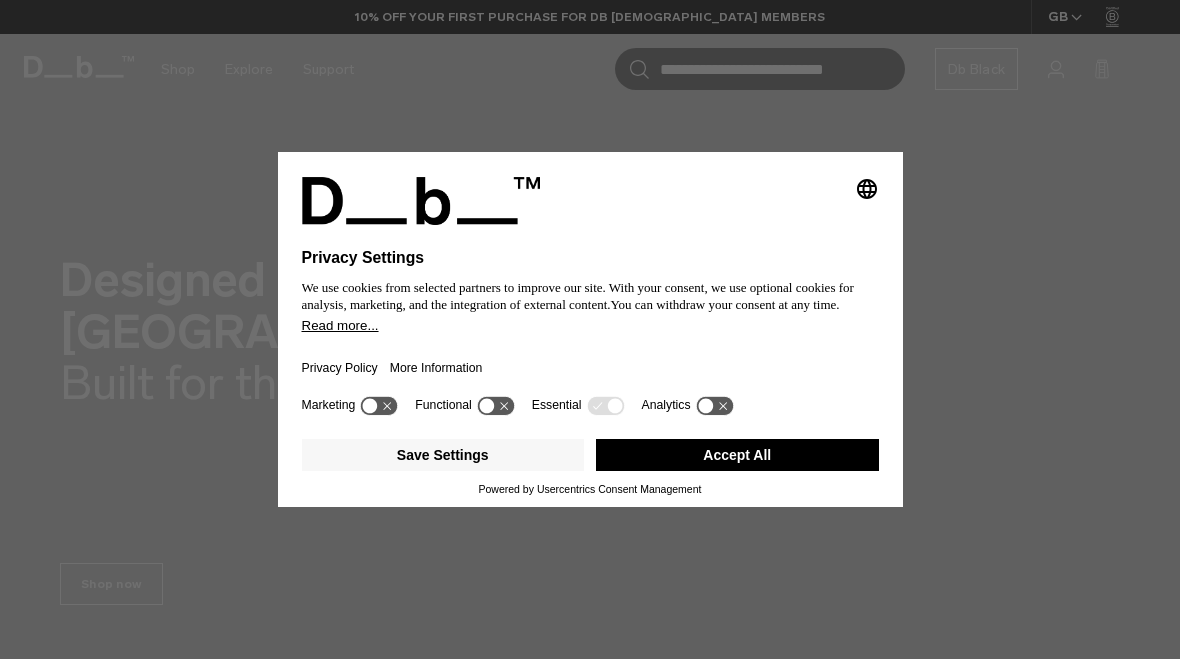 click on "Accept All" at bounding box center [737, 455] 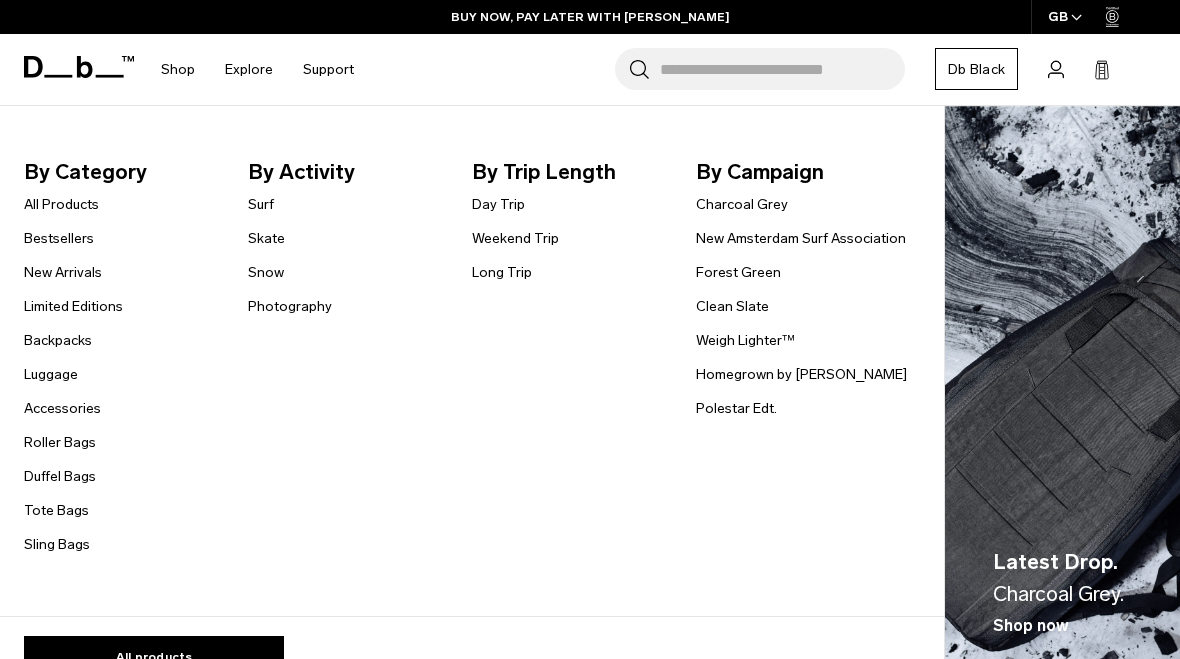 click on "Luggage" at bounding box center [51, 374] 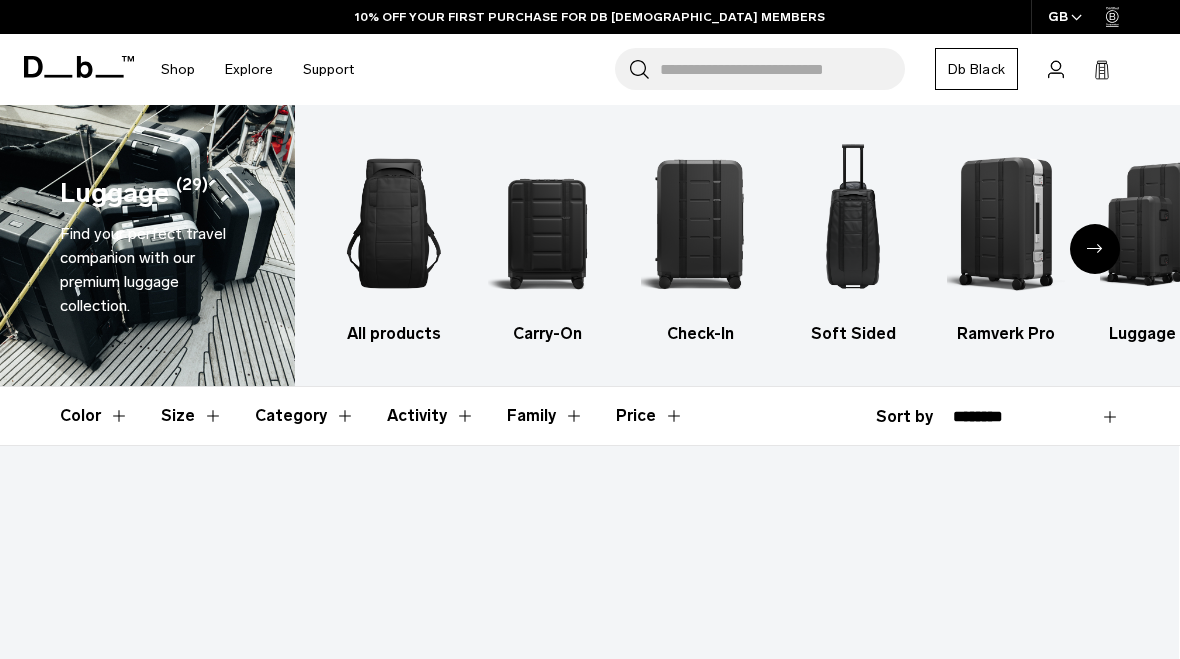 scroll, scrollTop: 0, scrollLeft: 0, axis: both 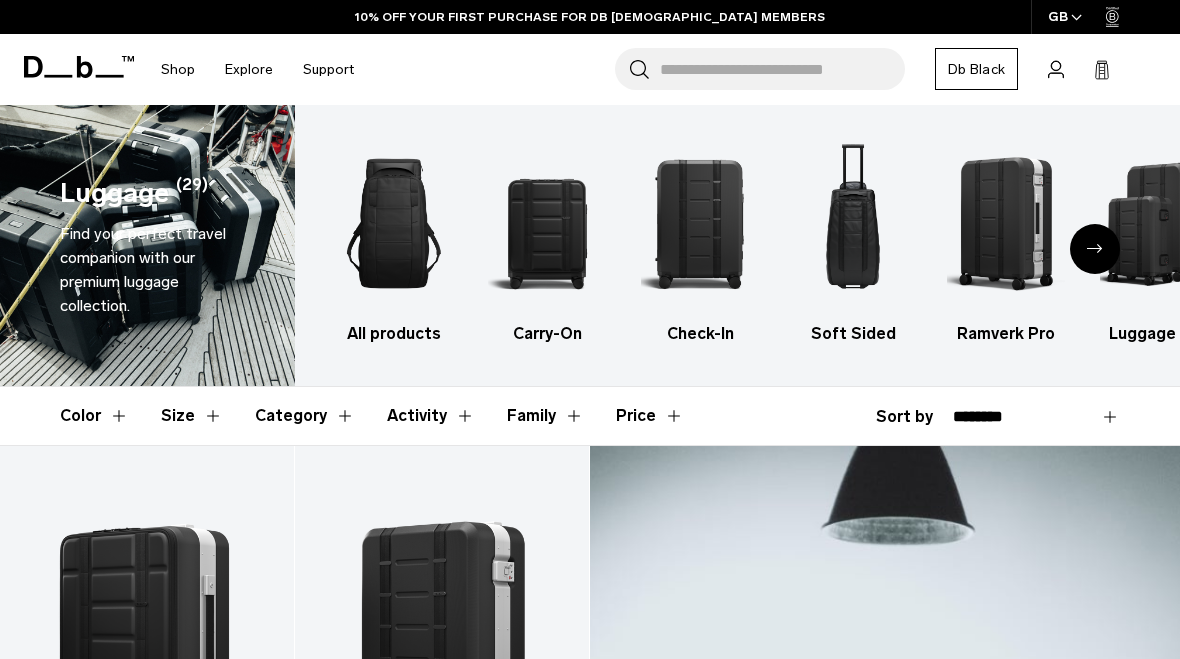 click at bounding box center [547, 223] 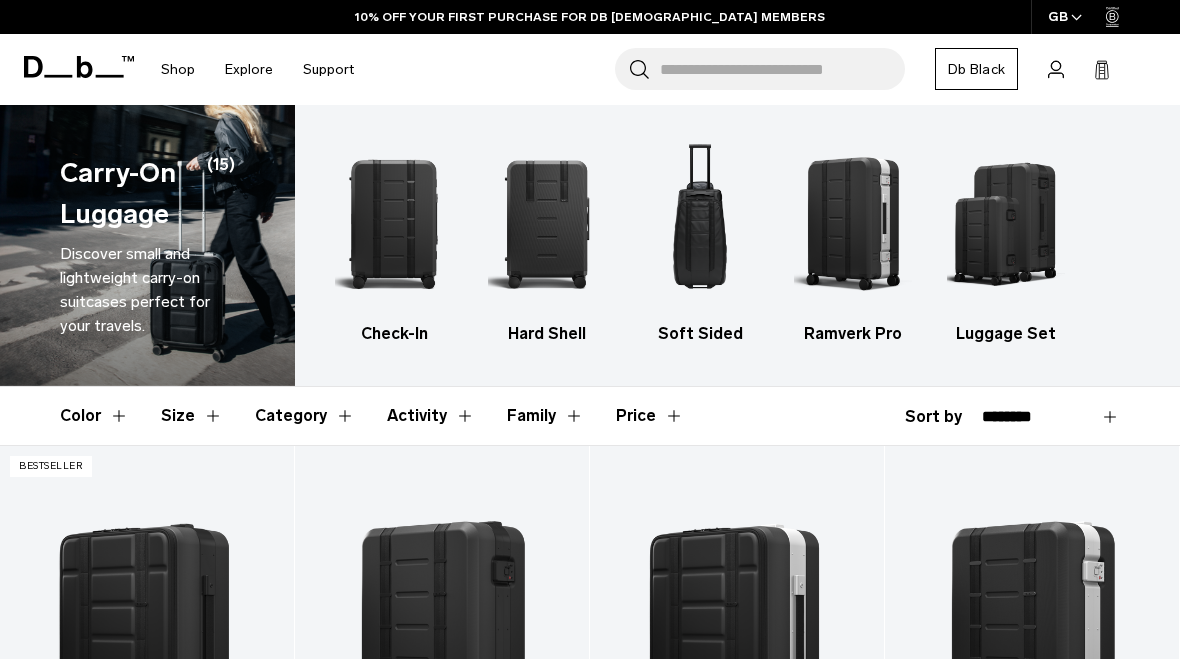 scroll, scrollTop: 0, scrollLeft: 0, axis: both 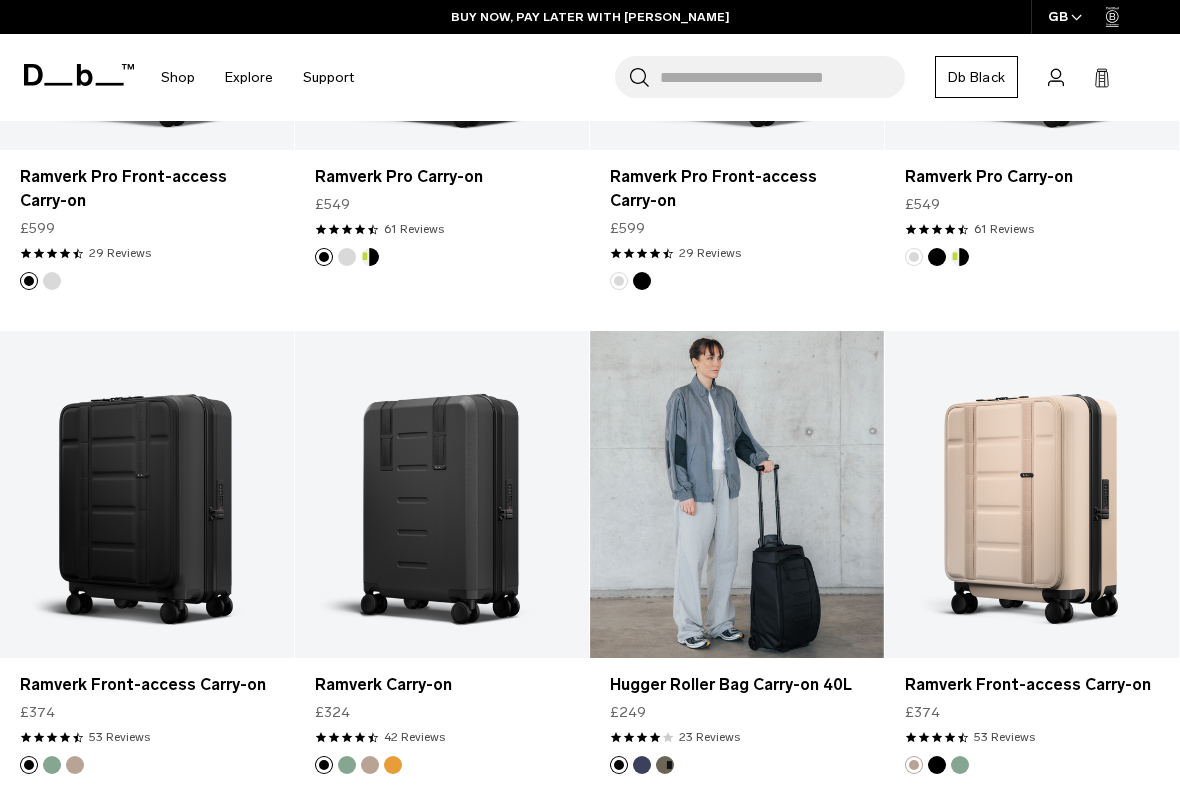 click at bounding box center (737, 494) 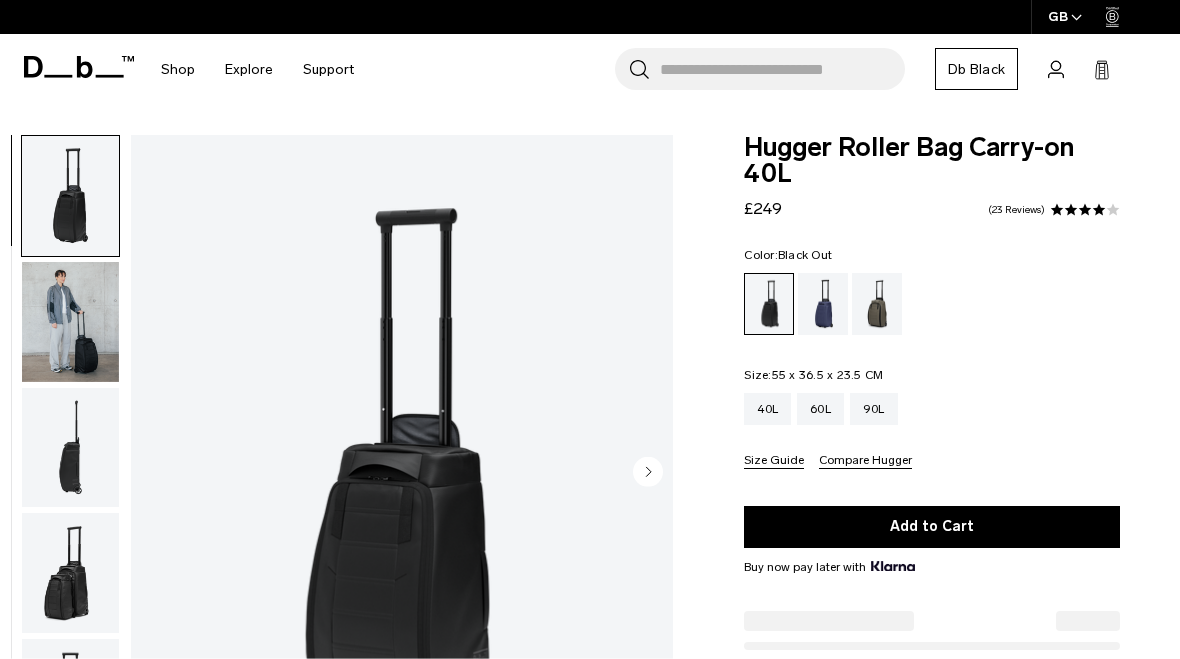 scroll, scrollTop: 0, scrollLeft: 0, axis: both 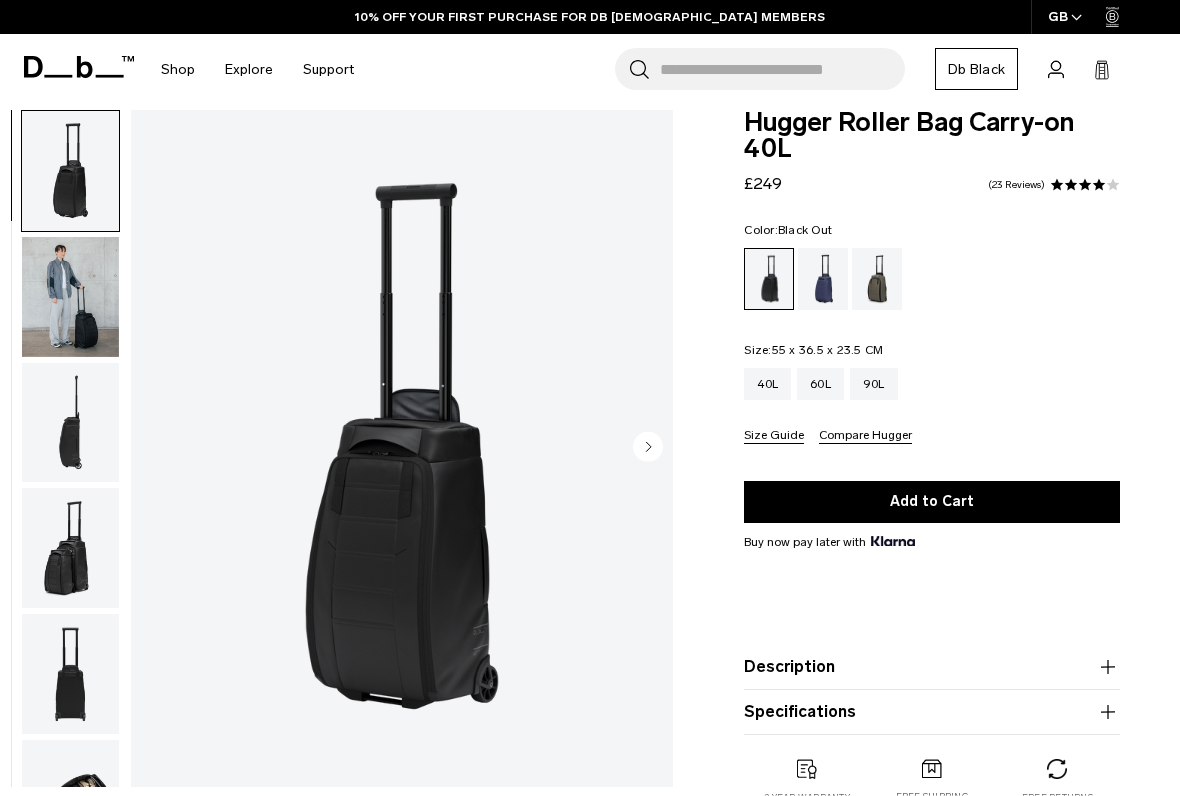 click at bounding box center (70, 297) 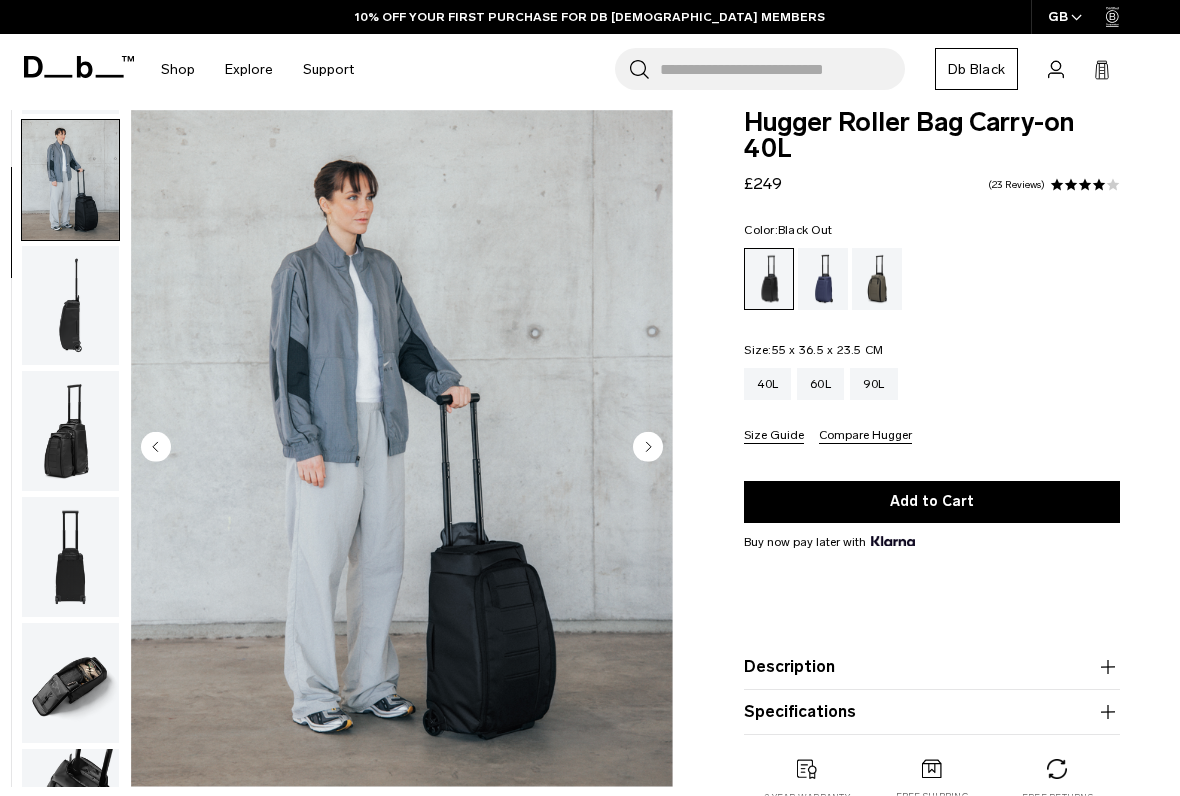 scroll, scrollTop: 127, scrollLeft: 0, axis: vertical 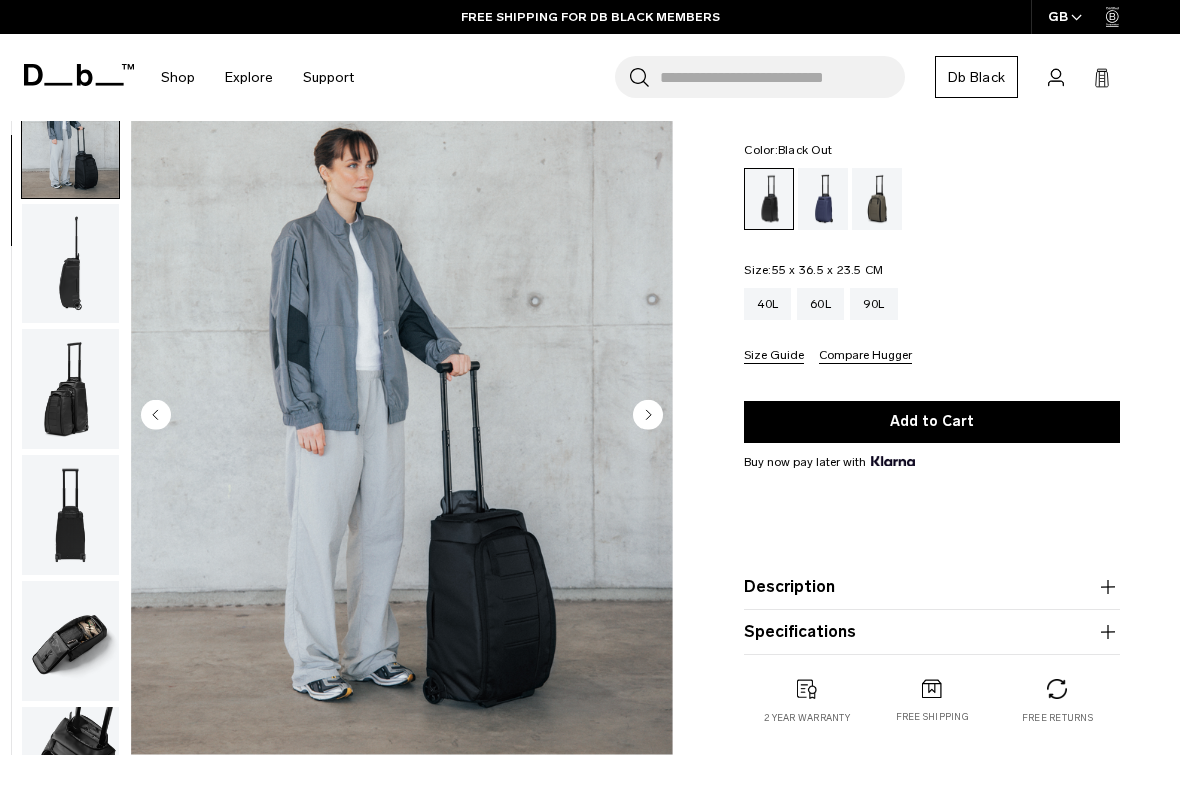 click at bounding box center (70, 641) 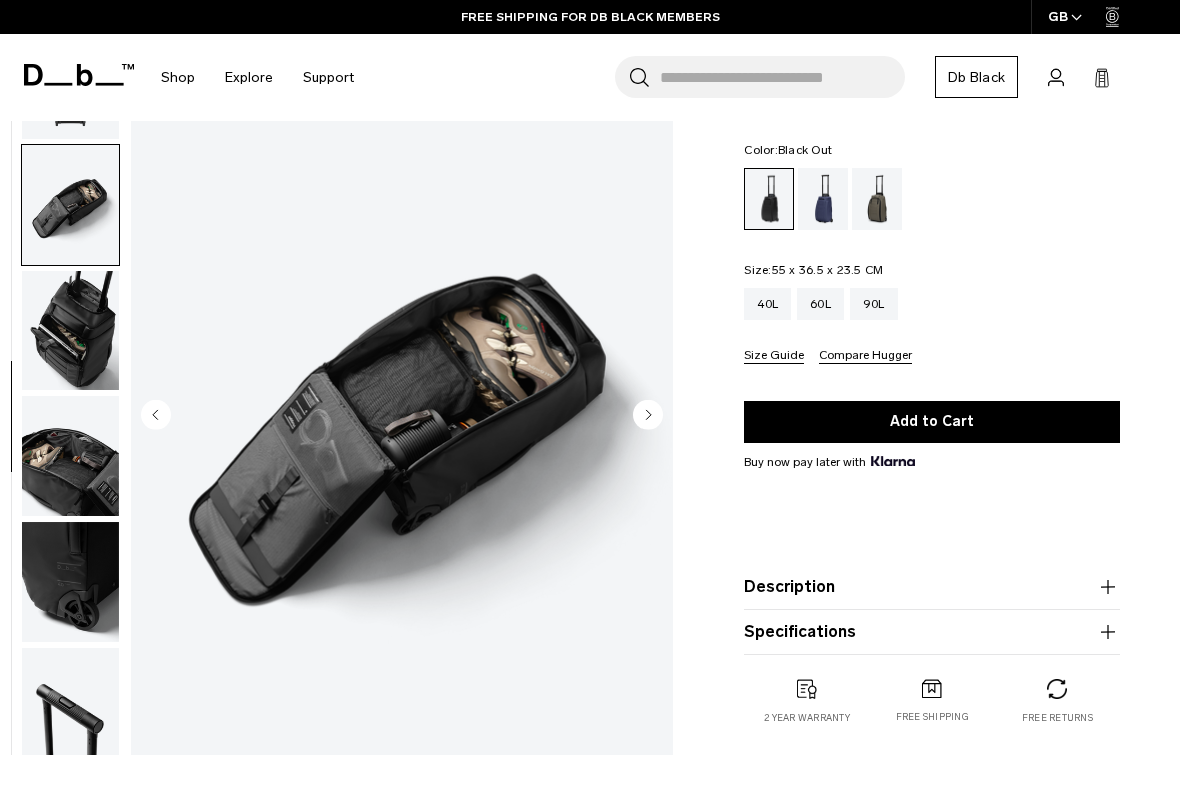 scroll, scrollTop: 636, scrollLeft: 0, axis: vertical 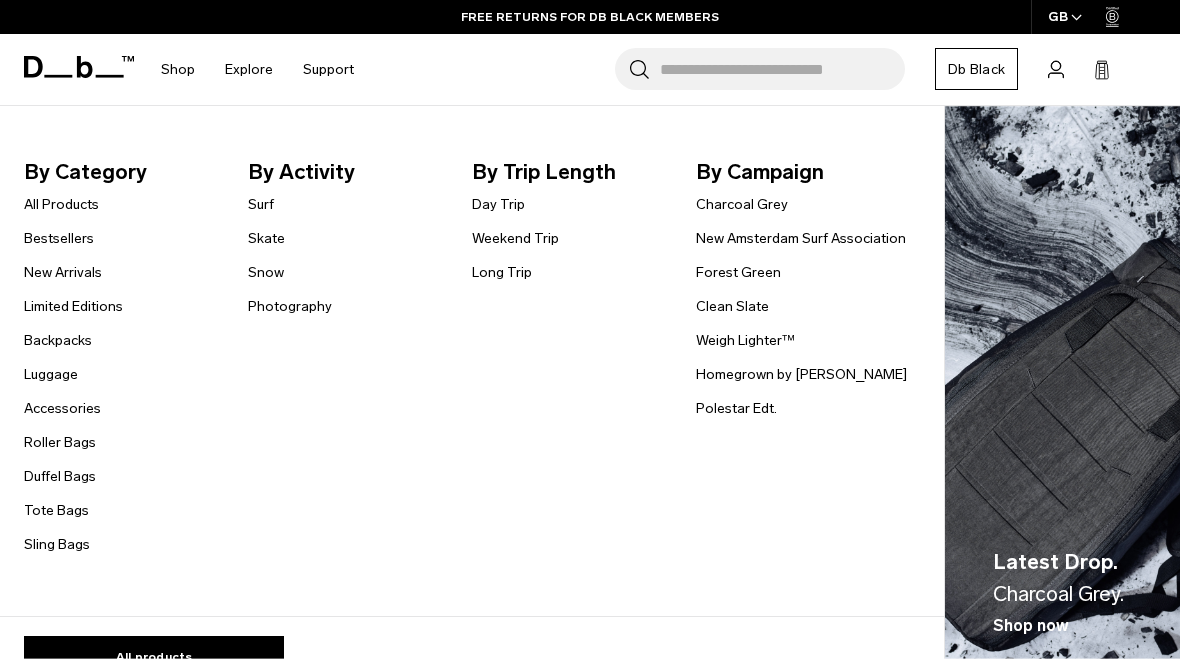 click on "Luggage" at bounding box center [51, 374] 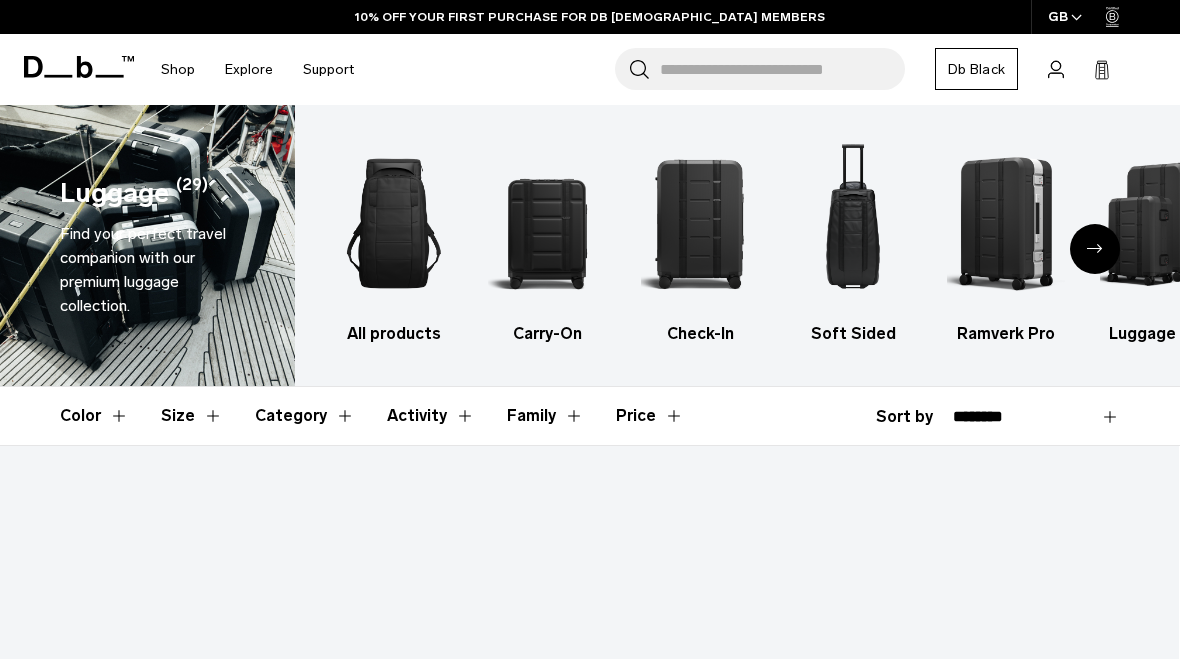 scroll, scrollTop: 0, scrollLeft: 0, axis: both 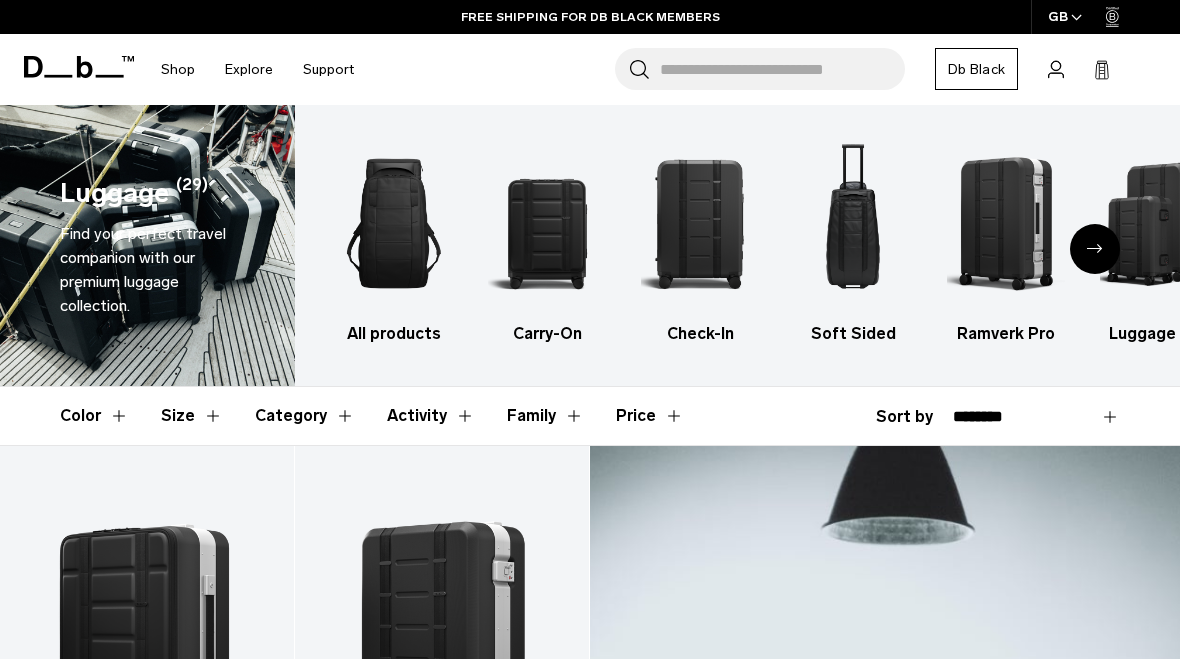 click on "Carry-On" at bounding box center [547, 334] 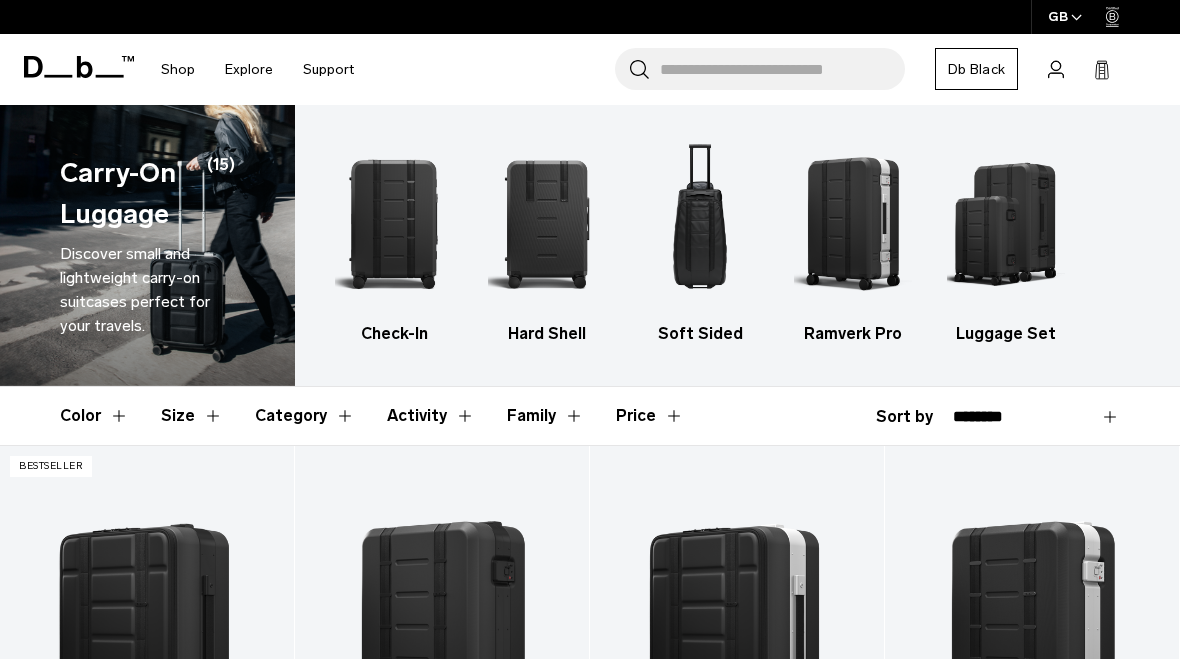 scroll, scrollTop: 0, scrollLeft: 0, axis: both 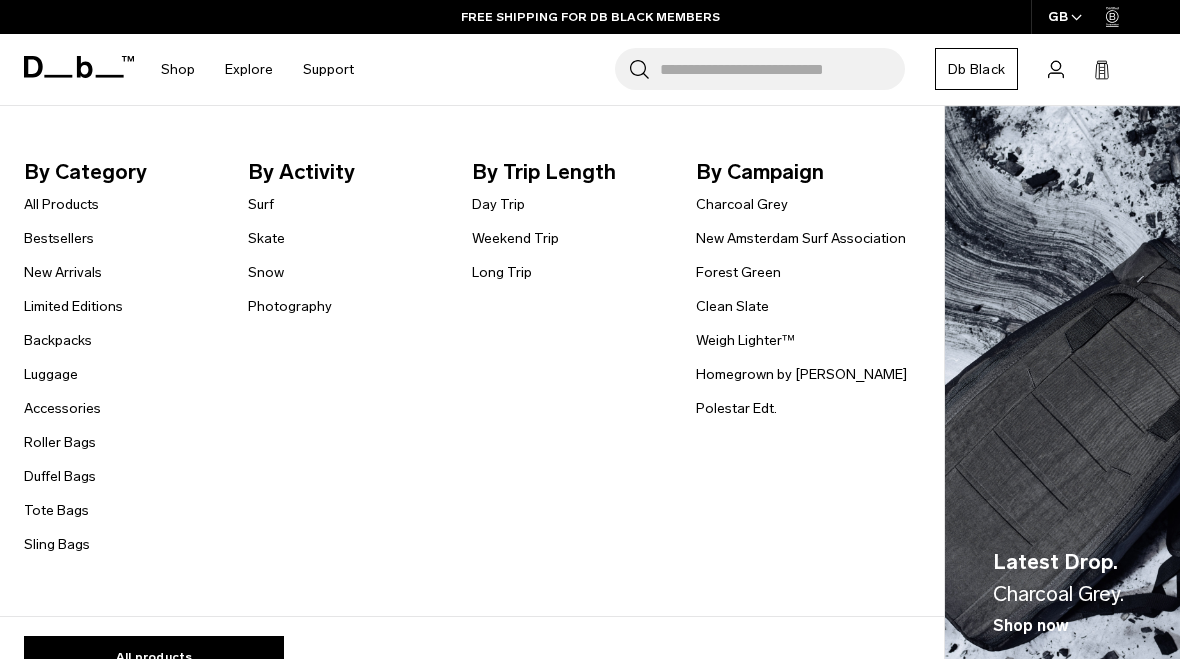 click on "Backpacks" at bounding box center [58, 340] 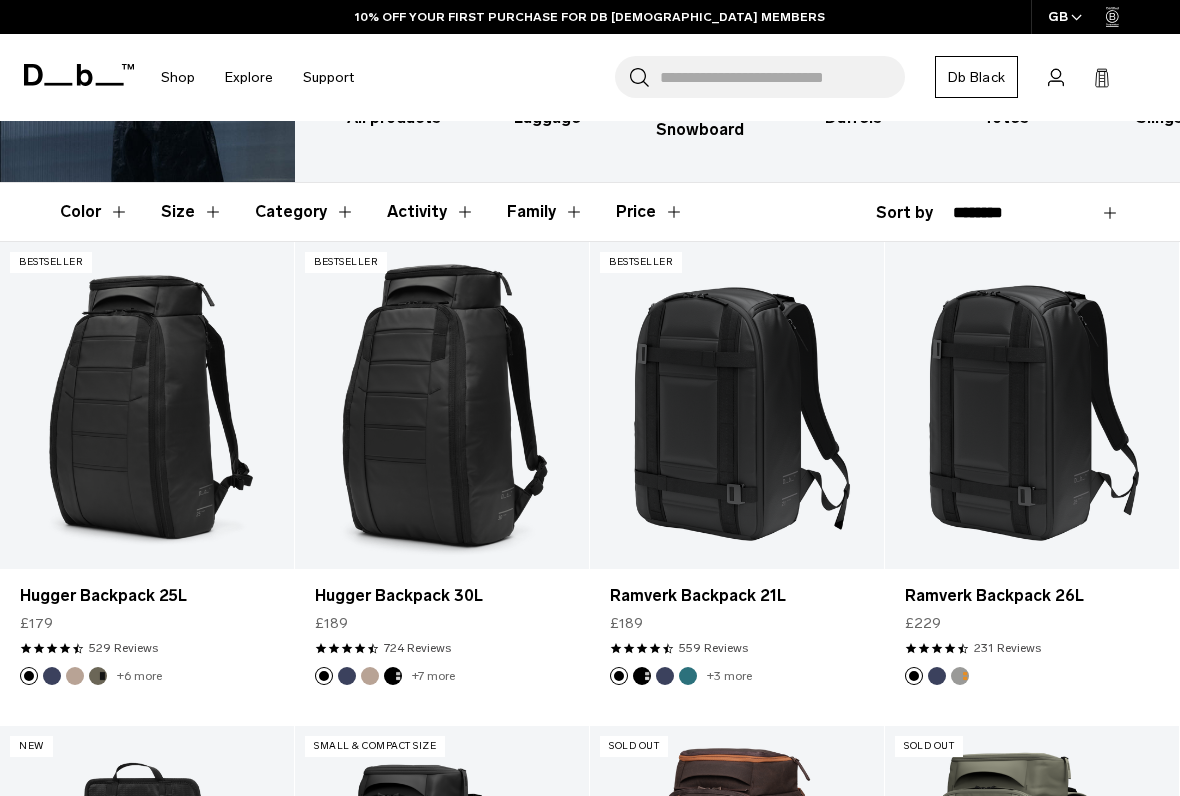 scroll, scrollTop: 228, scrollLeft: 0, axis: vertical 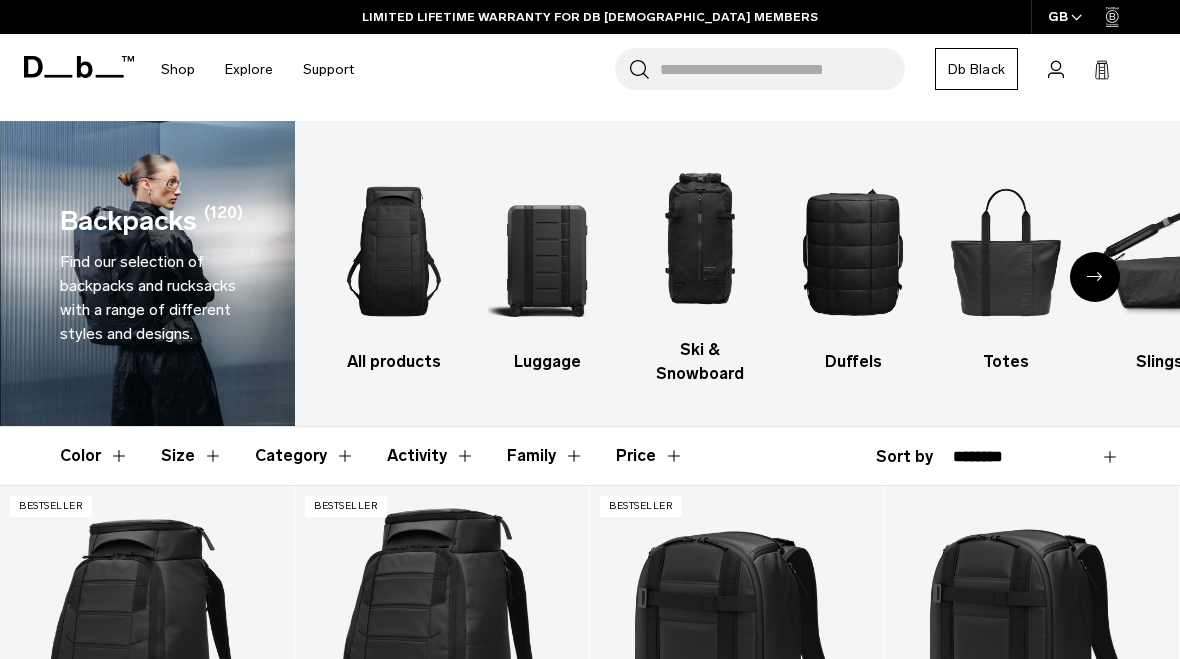 click on "Category" at bounding box center [305, 456] 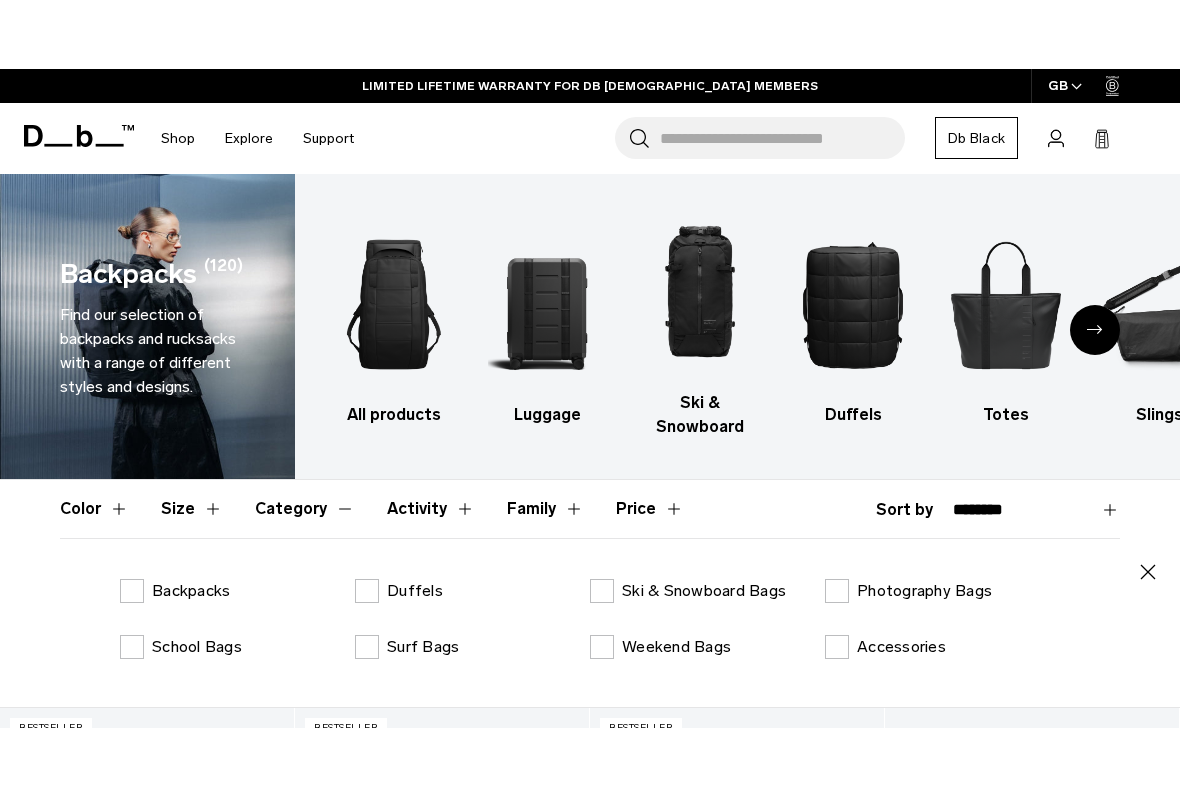 scroll, scrollTop: 76, scrollLeft: 0, axis: vertical 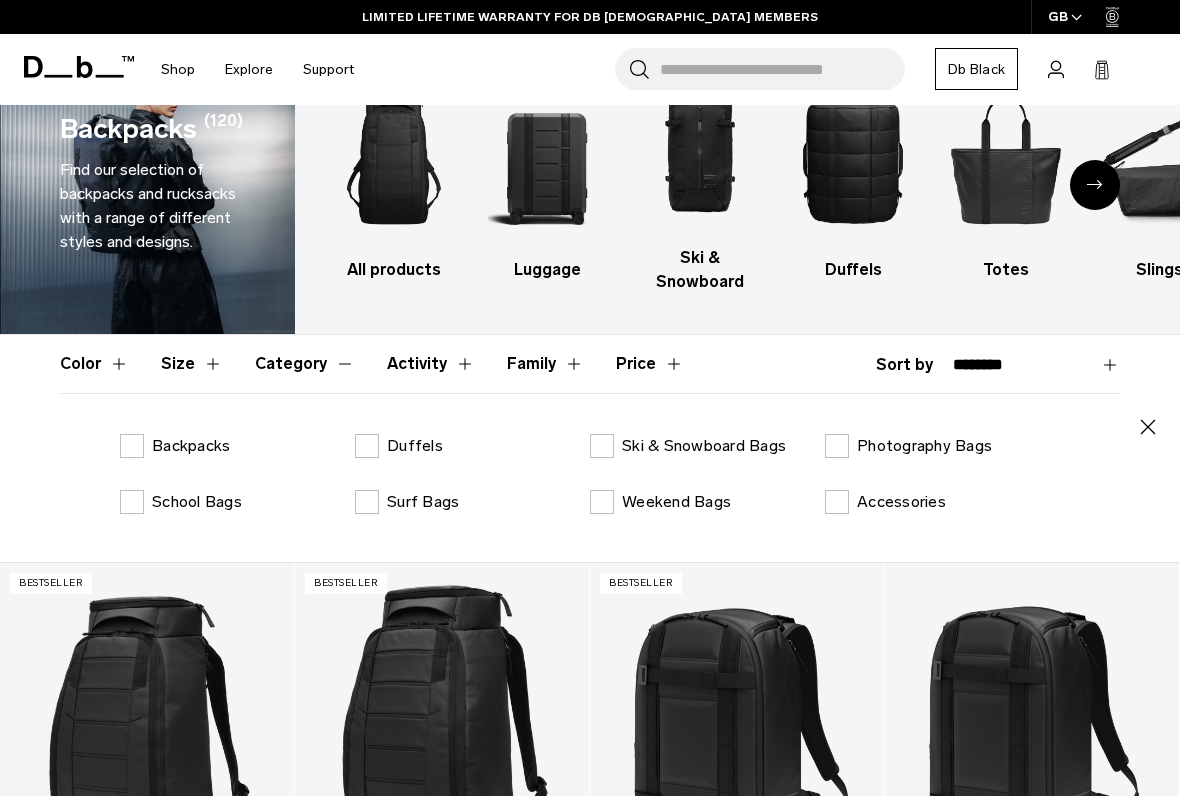 click on "Category" at bounding box center [305, 364] 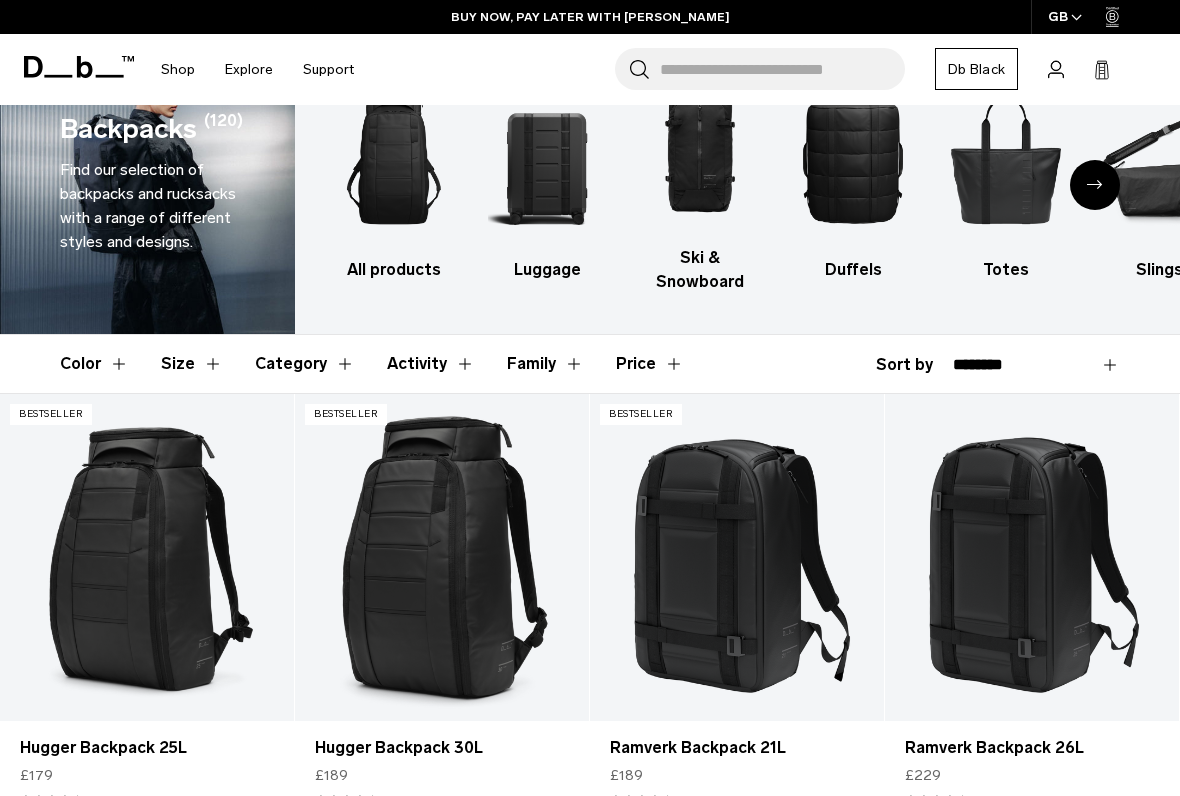 click on "Size" at bounding box center (192, 364) 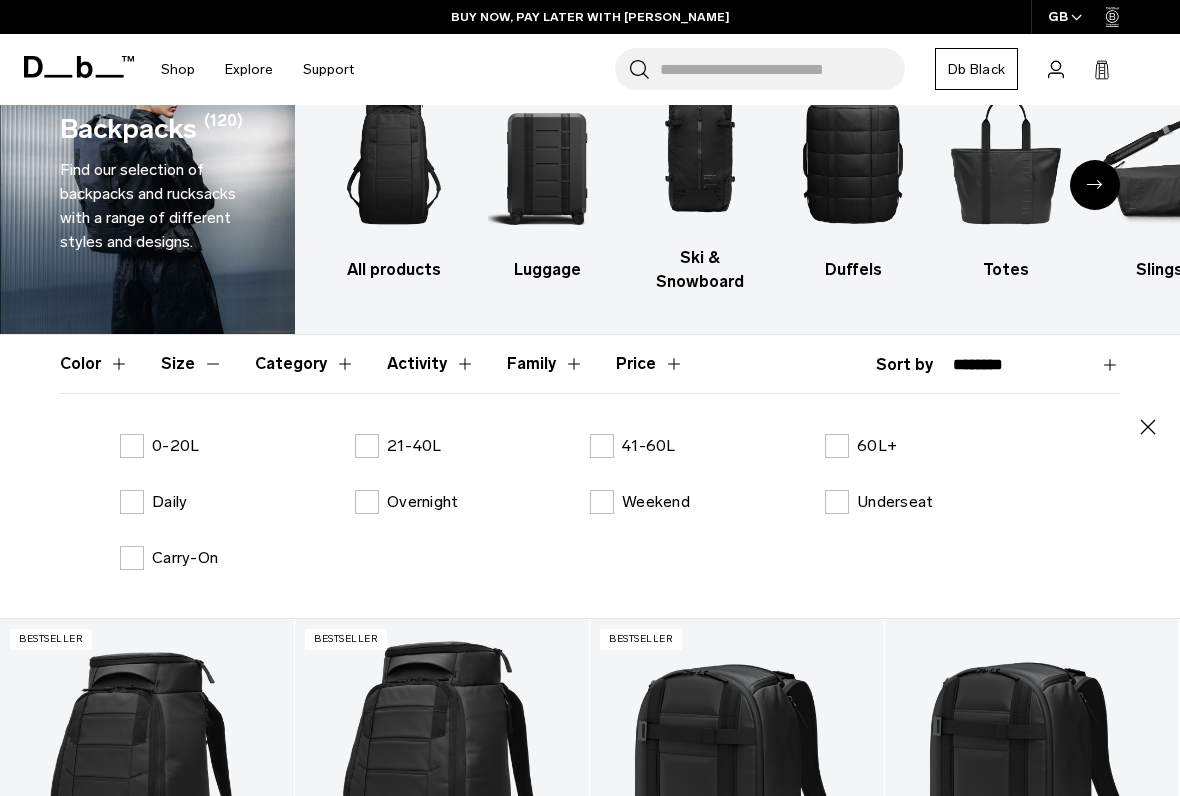 click on "0-20L
21-40L
41-60L
60L+
Daily
Overnight
Weekend
Underseat
Carry-On" at bounding box center [590, 518] 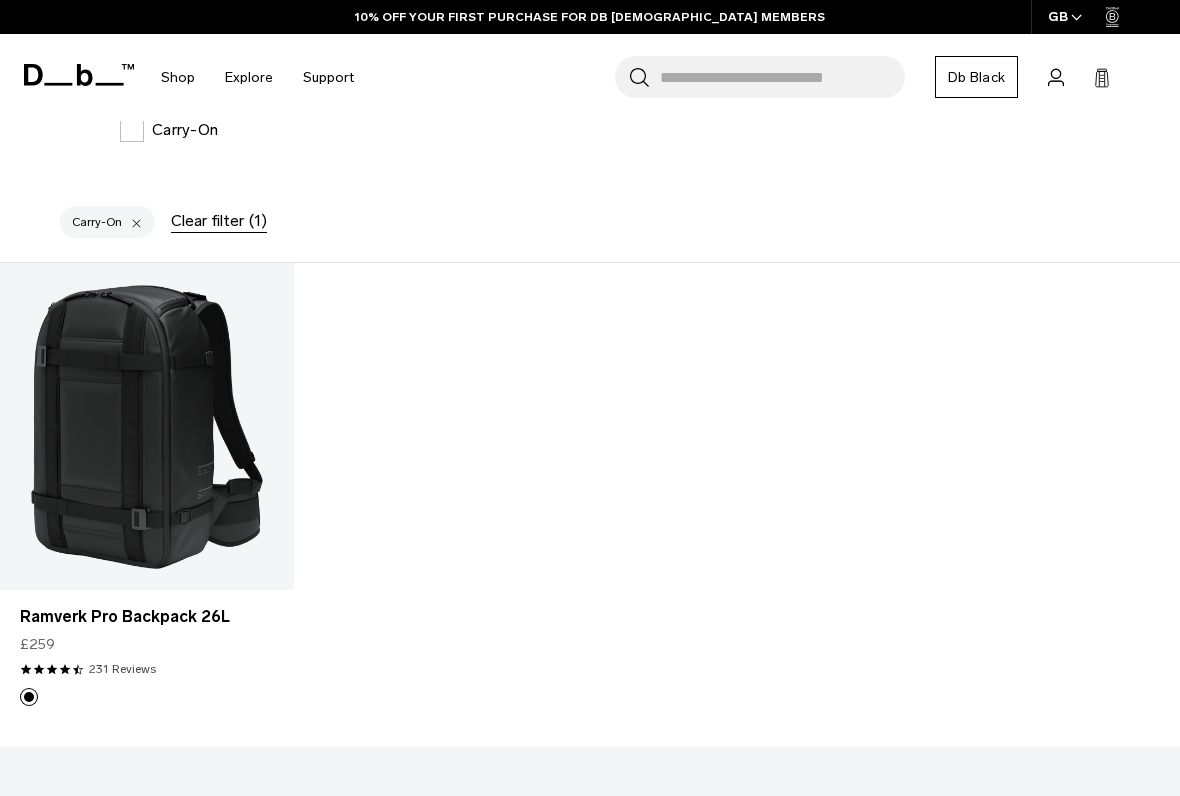 scroll, scrollTop: 503, scrollLeft: 0, axis: vertical 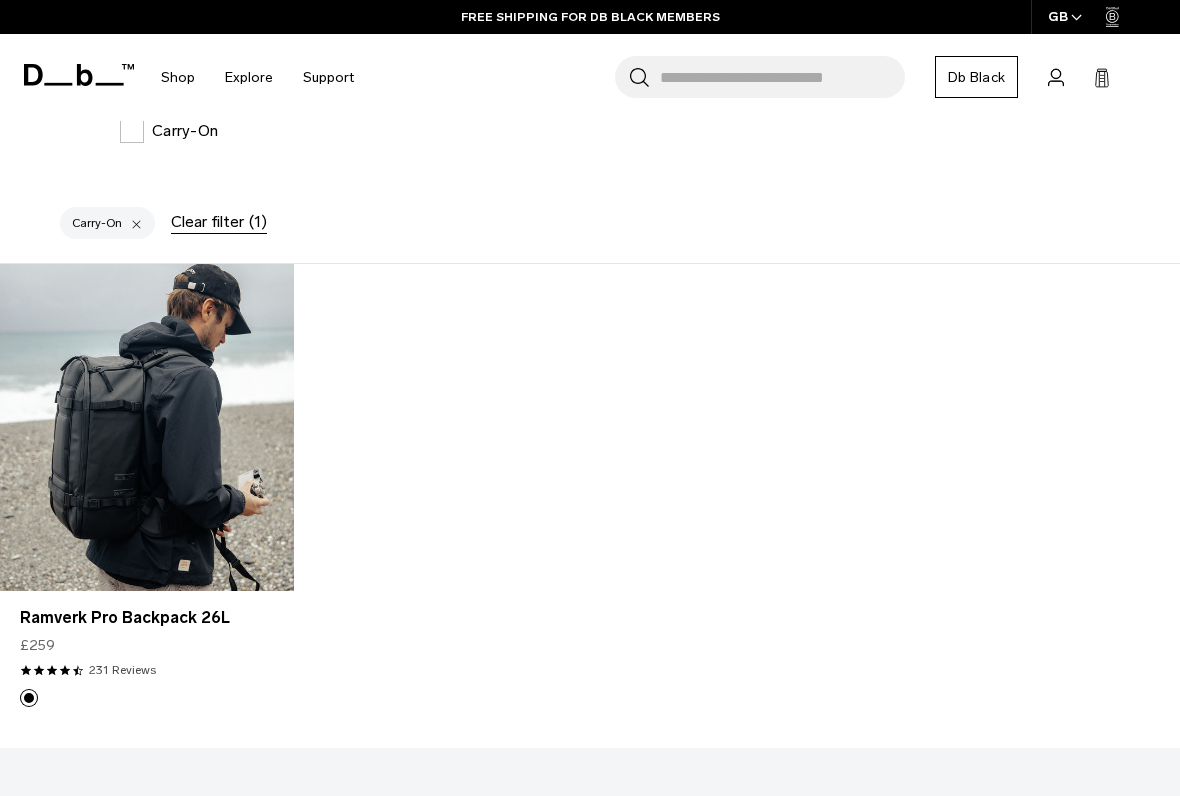 click at bounding box center (147, 427) 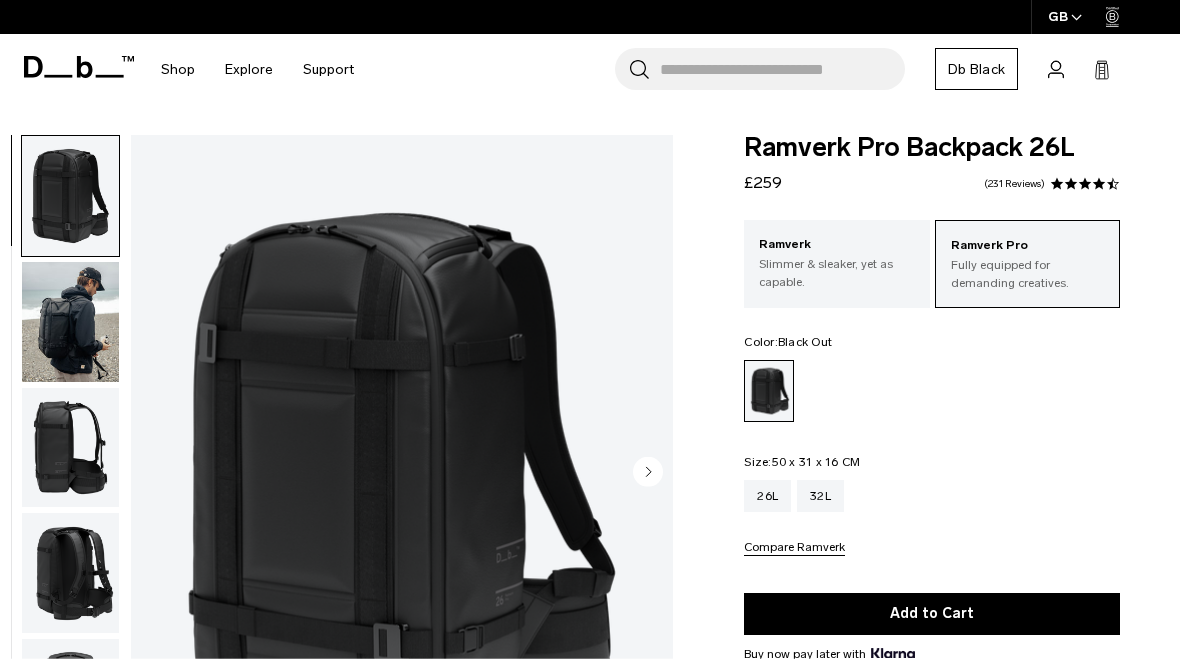 scroll, scrollTop: 0, scrollLeft: 0, axis: both 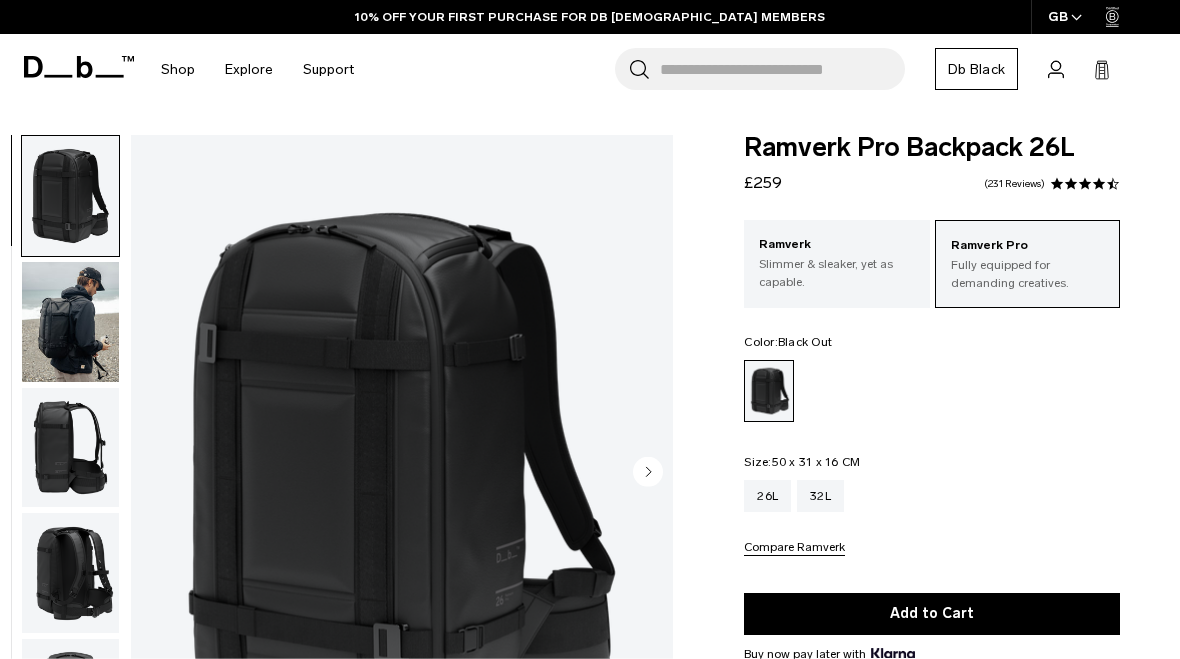 click at bounding box center [70, 322] 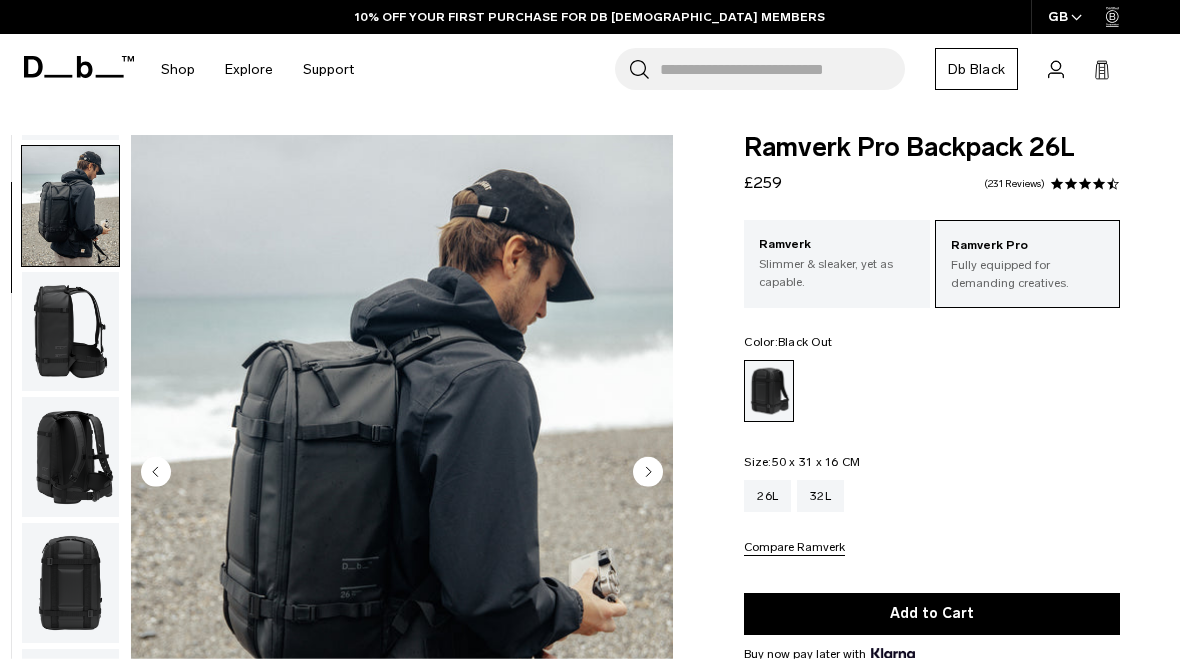 scroll, scrollTop: 127, scrollLeft: 0, axis: vertical 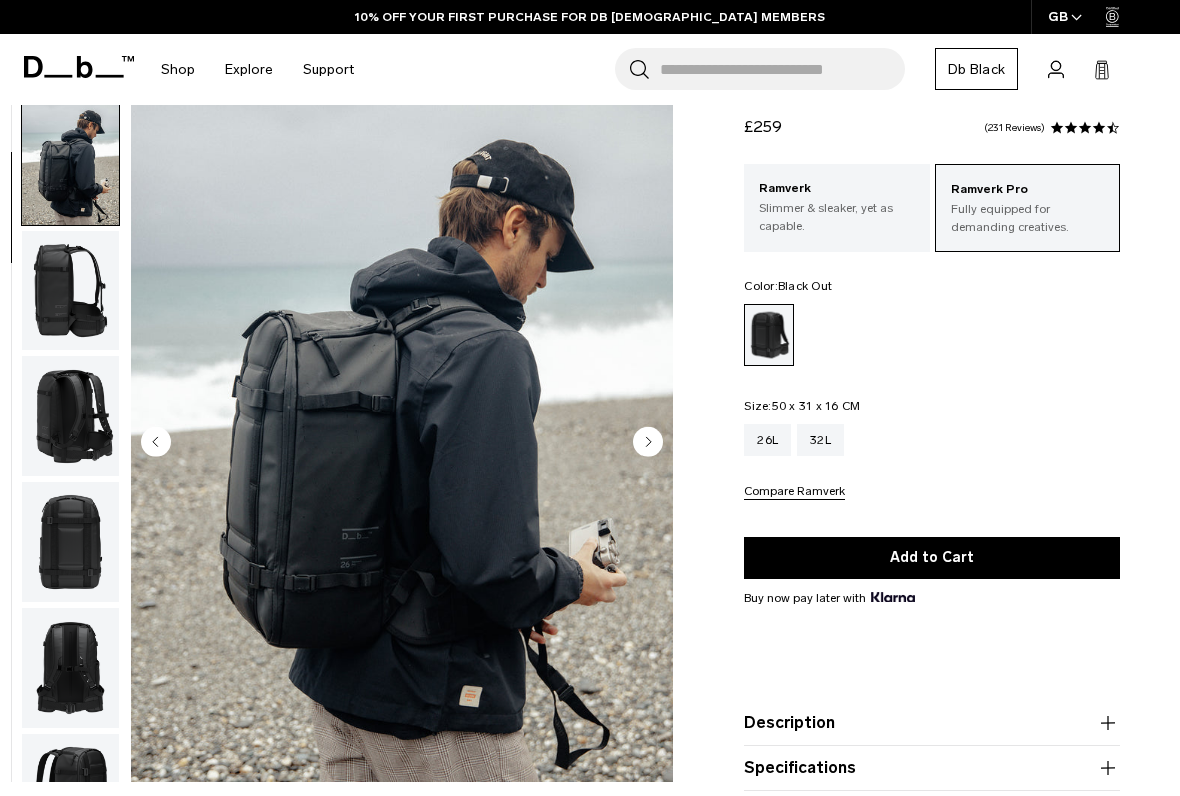 click at bounding box center (70, 416) 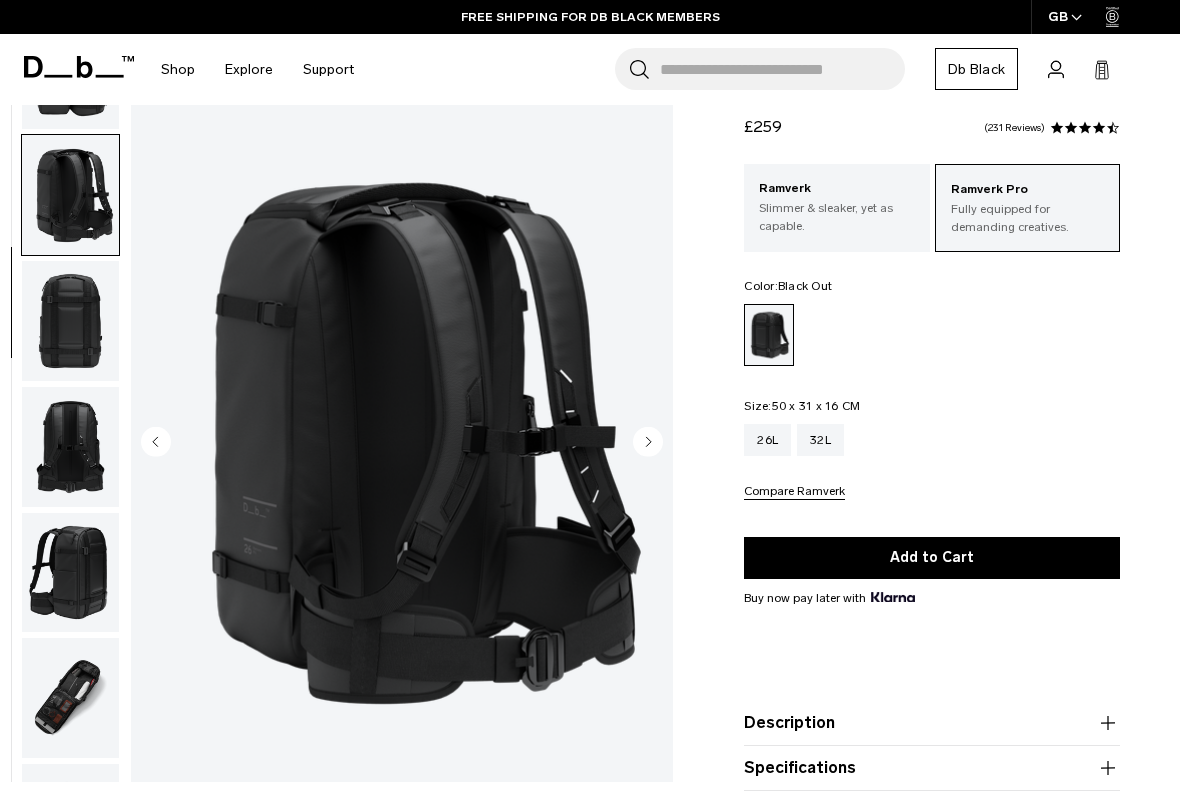 scroll, scrollTop: 382, scrollLeft: 0, axis: vertical 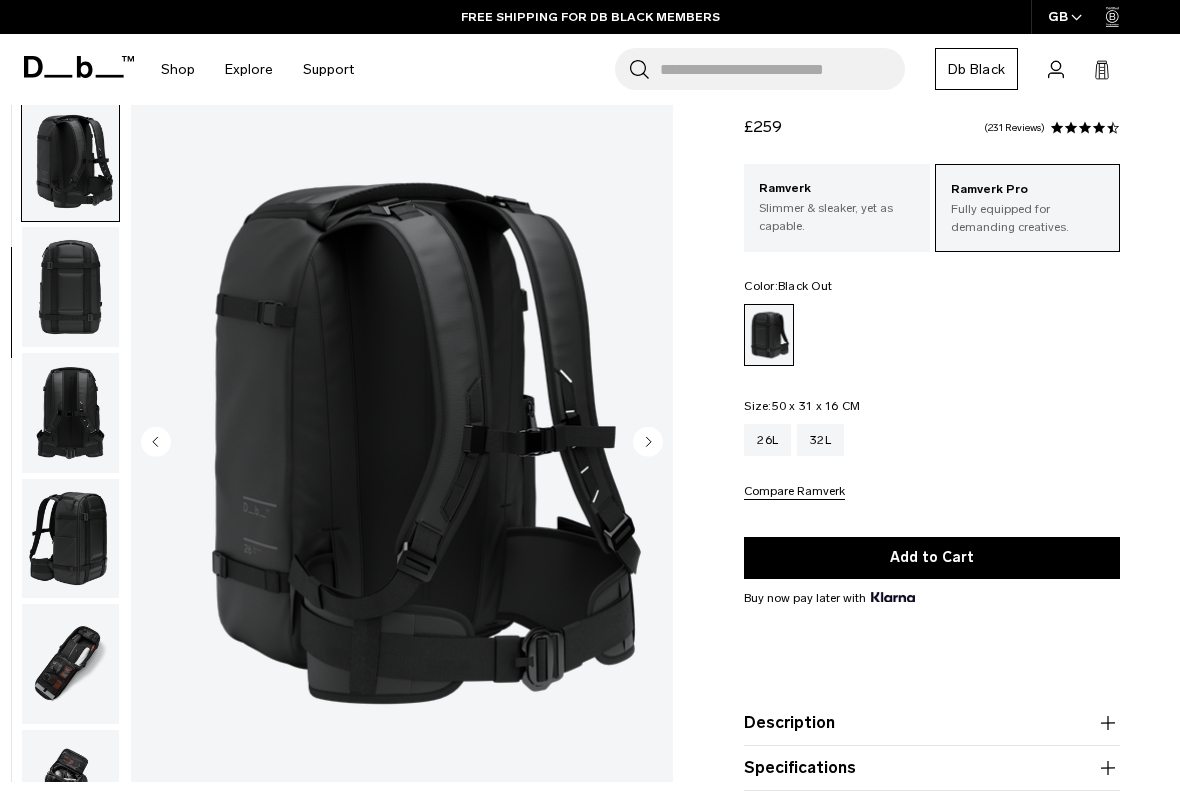 click at bounding box center [70, 539] 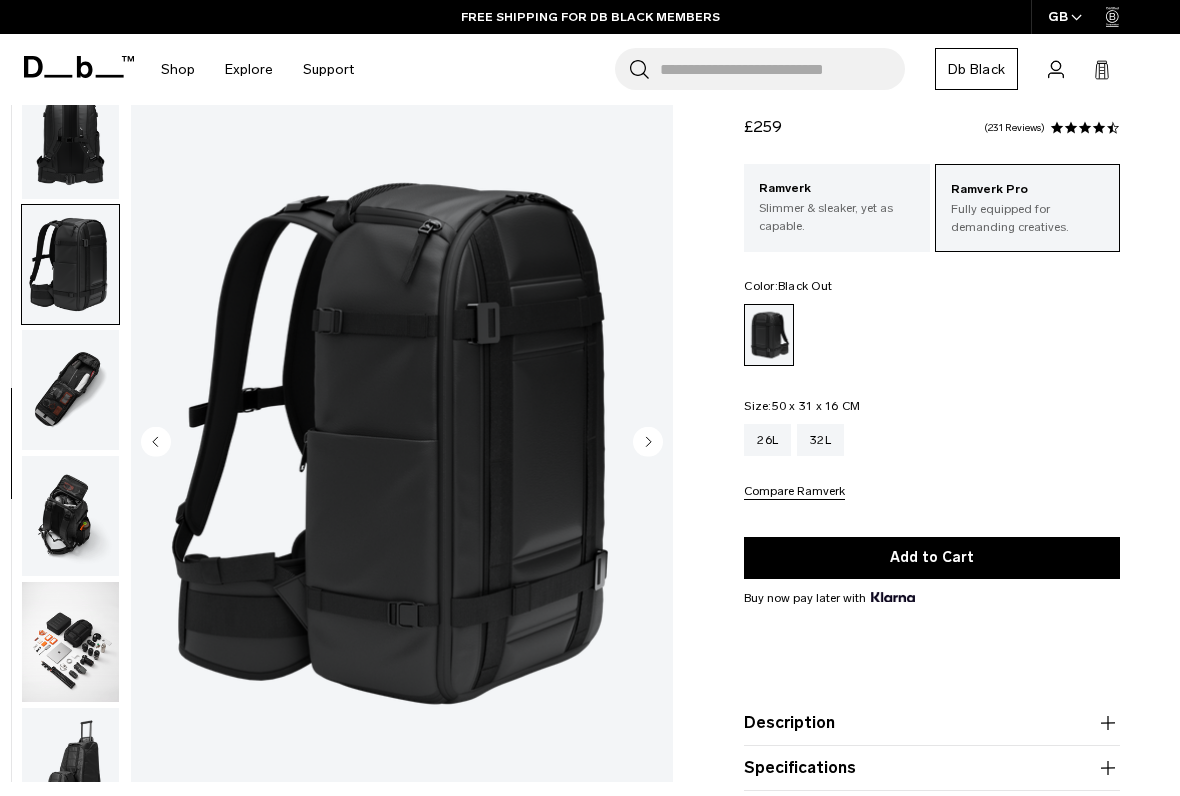 scroll, scrollTop: 763, scrollLeft: 0, axis: vertical 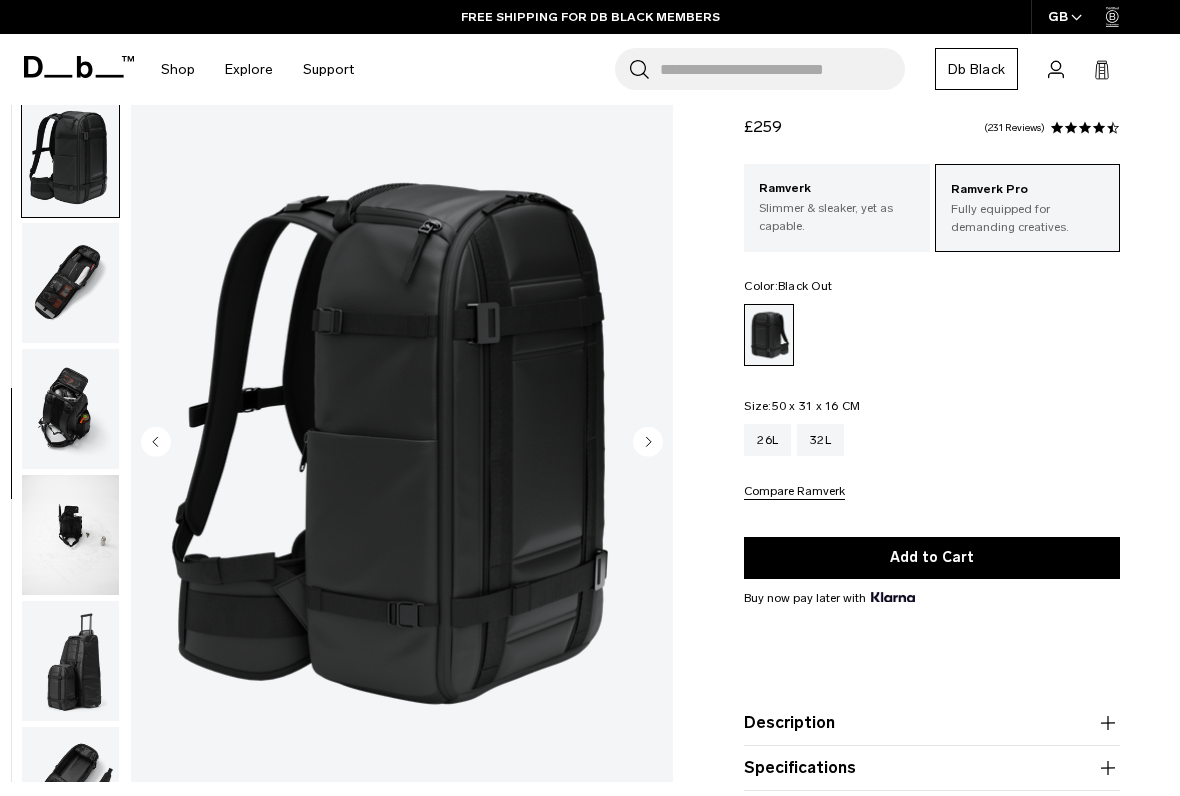 click at bounding box center (70, 661) 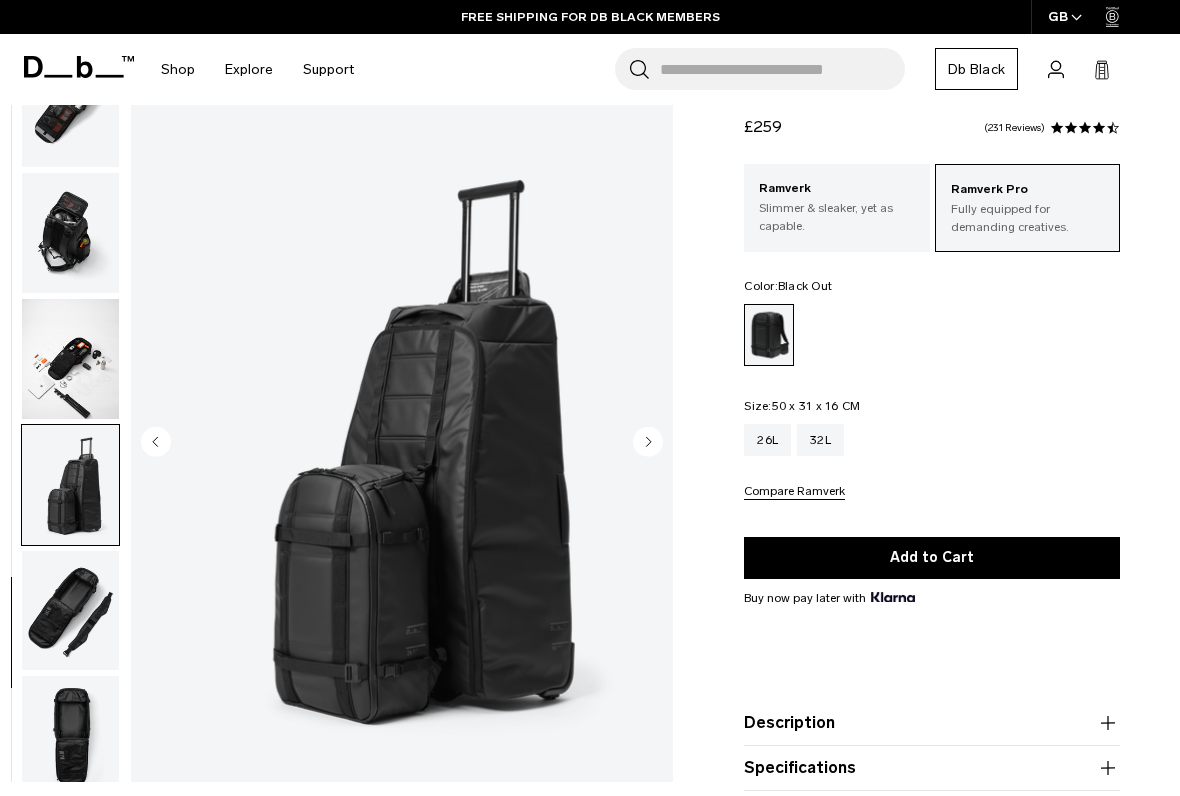 scroll, scrollTop: 973, scrollLeft: 0, axis: vertical 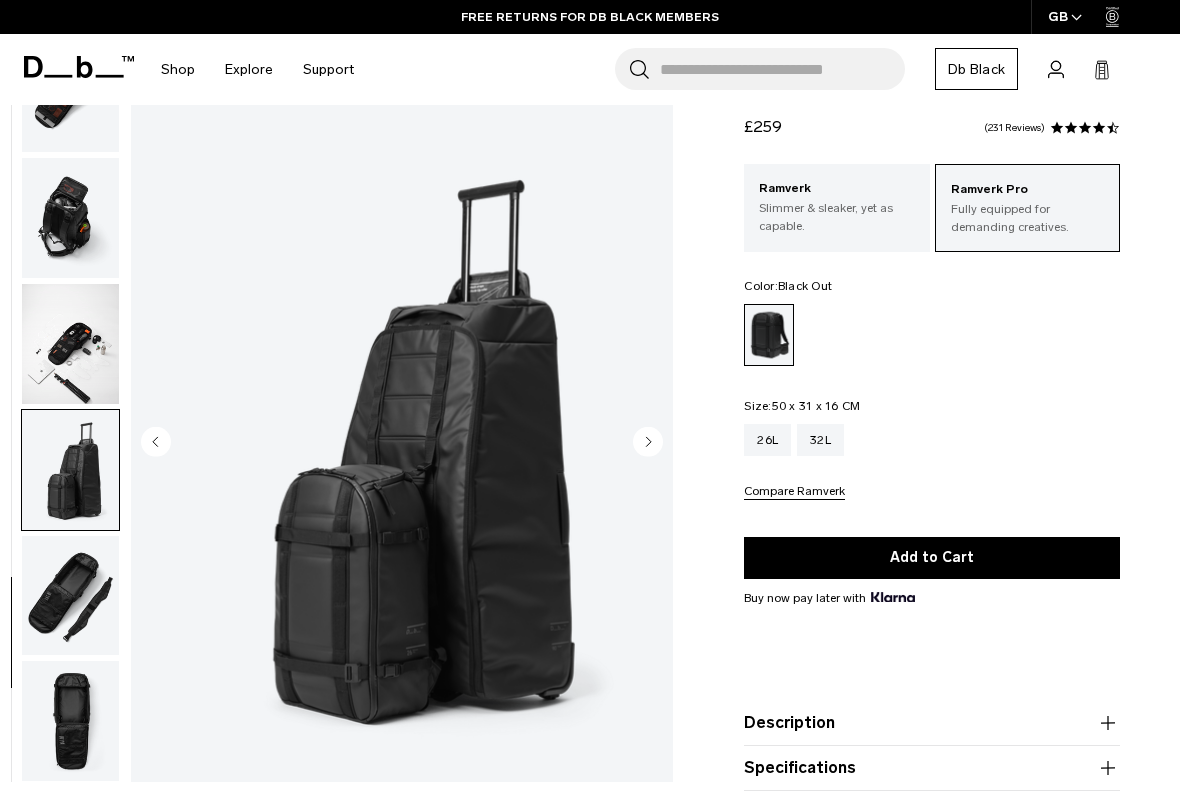 click at bounding box center (70, 721) 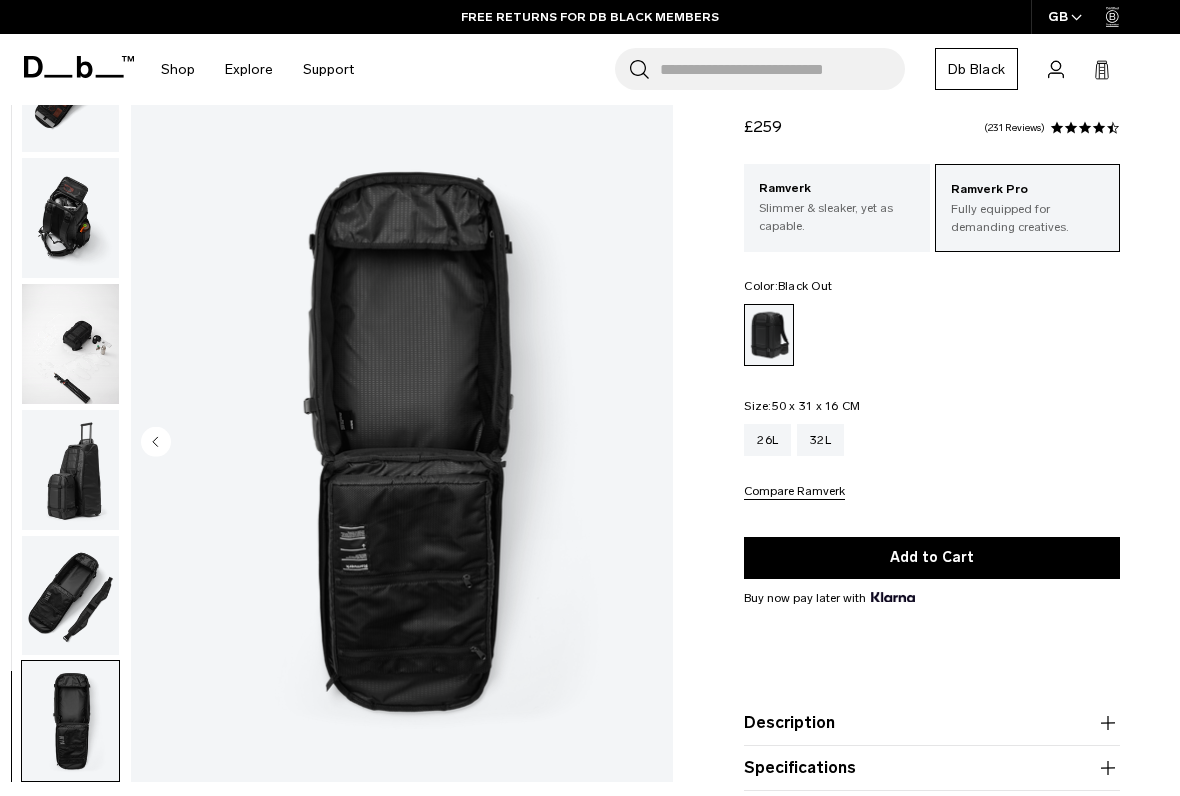 click at bounding box center (70, 596) 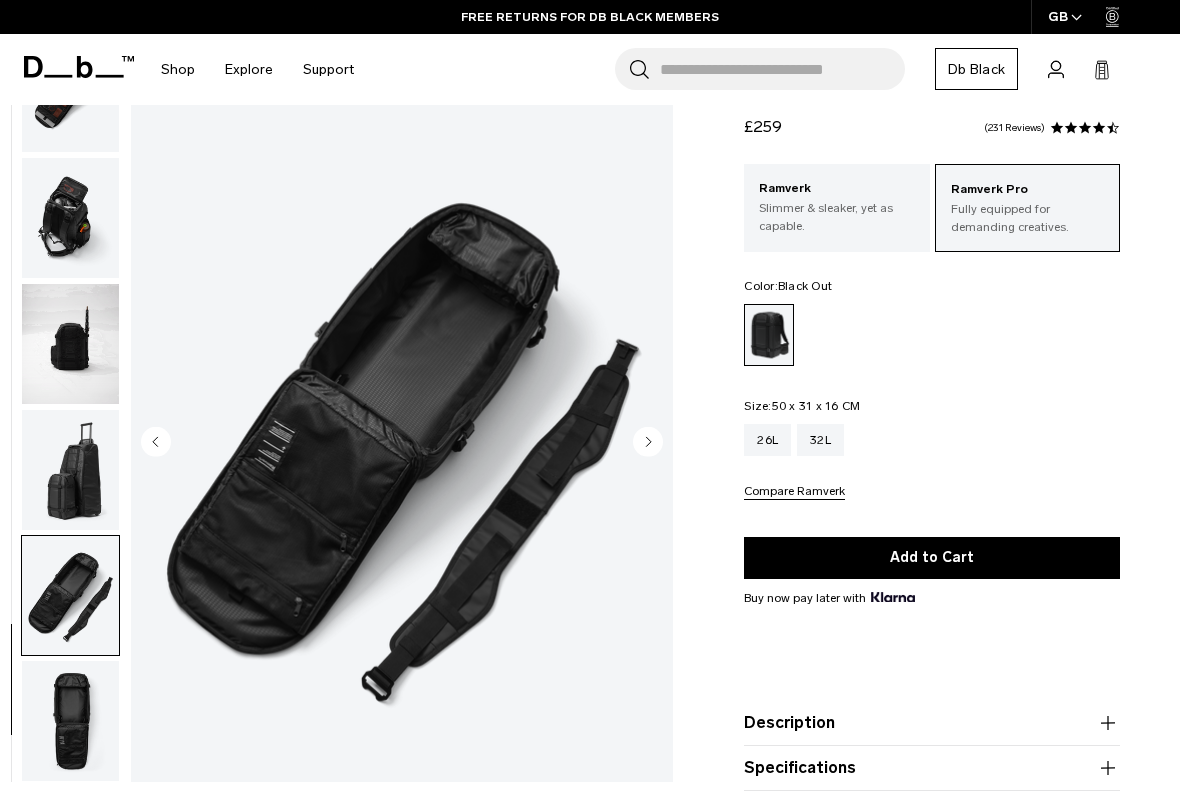 click at bounding box center [70, 470] 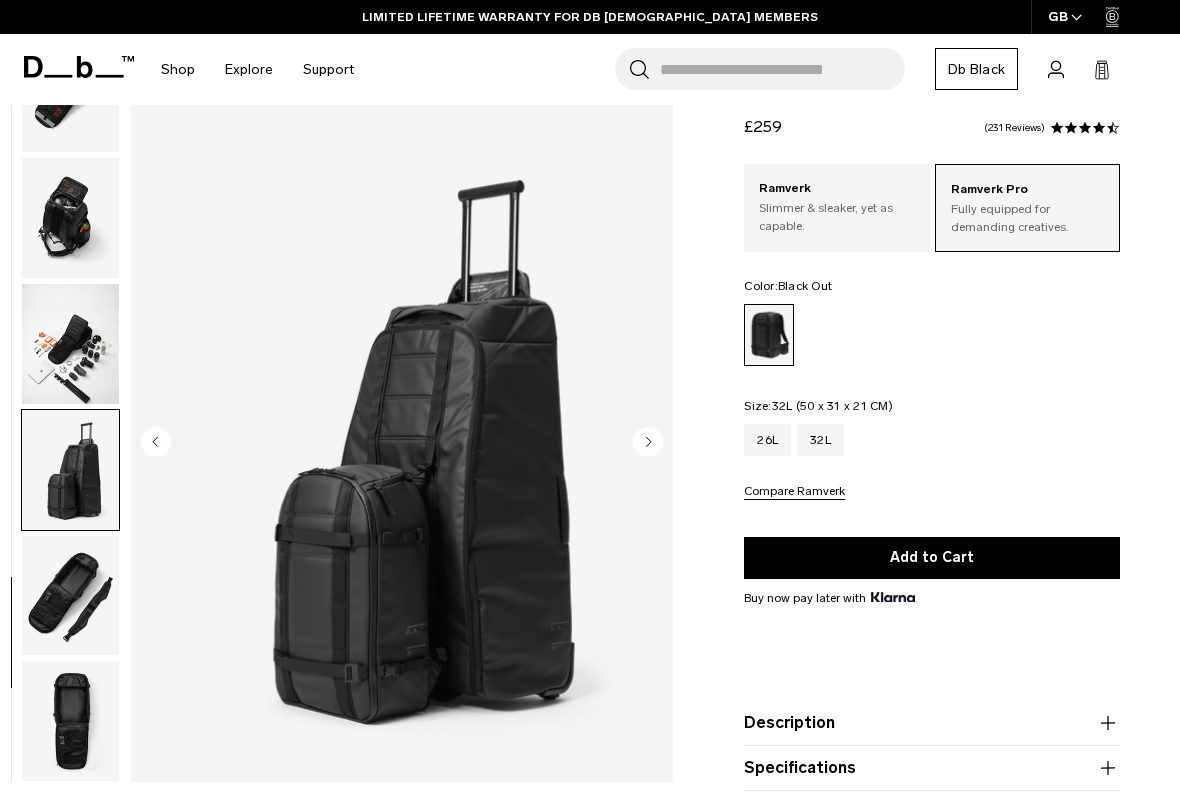 click on "32L" at bounding box center [820, 440] 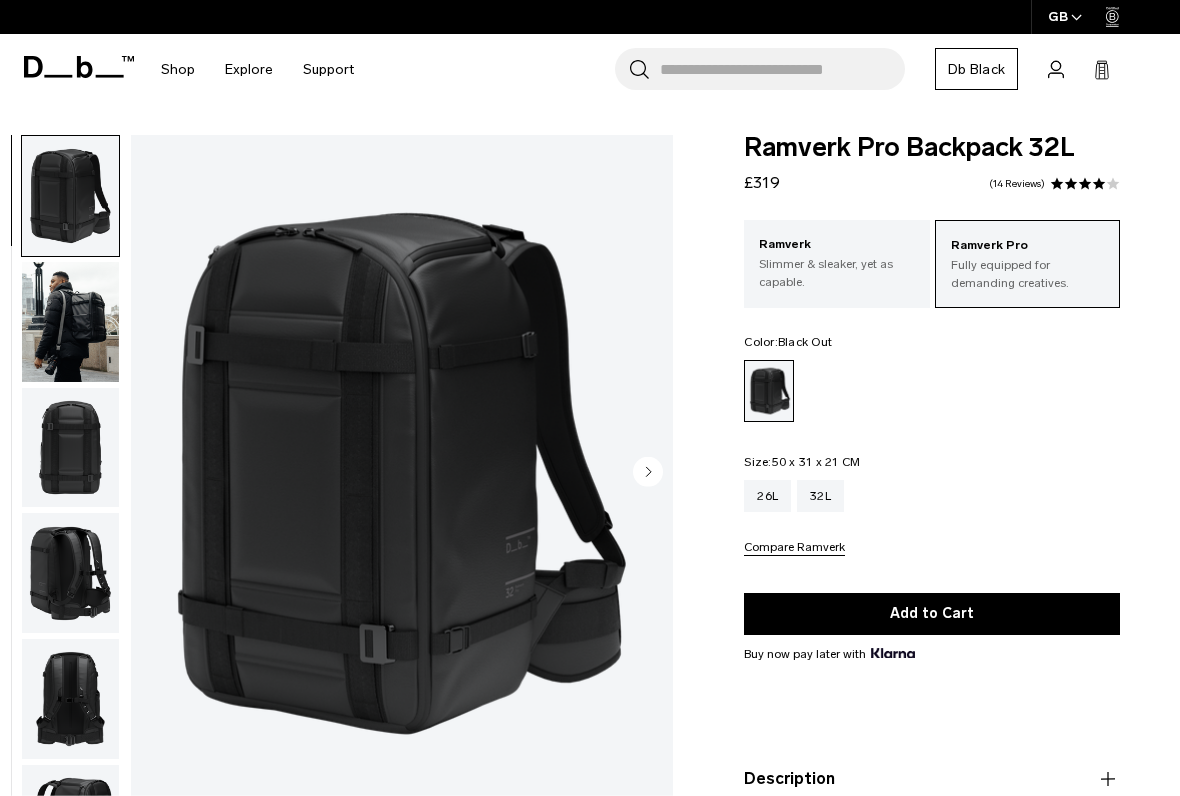 scroll, scrollTop: 0, scrollLeft: 0, axis: both 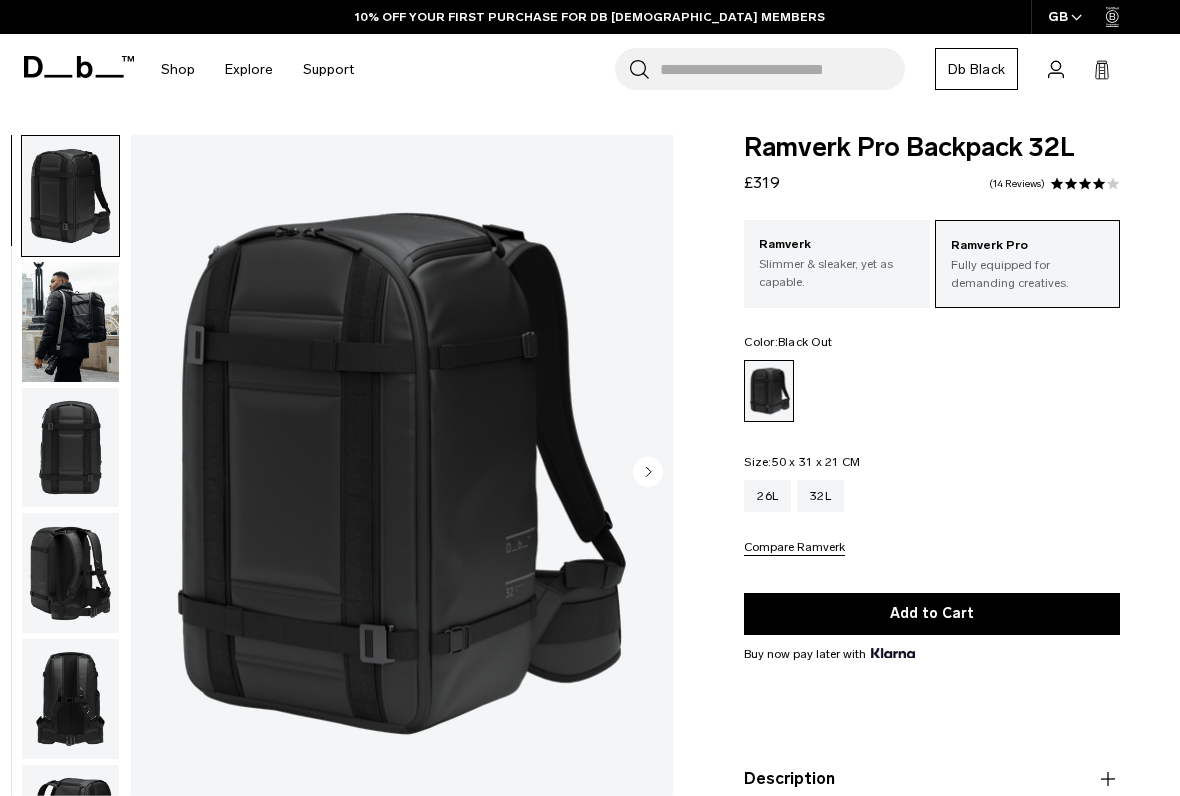 click on "26L" at bounding box center (767, 496) 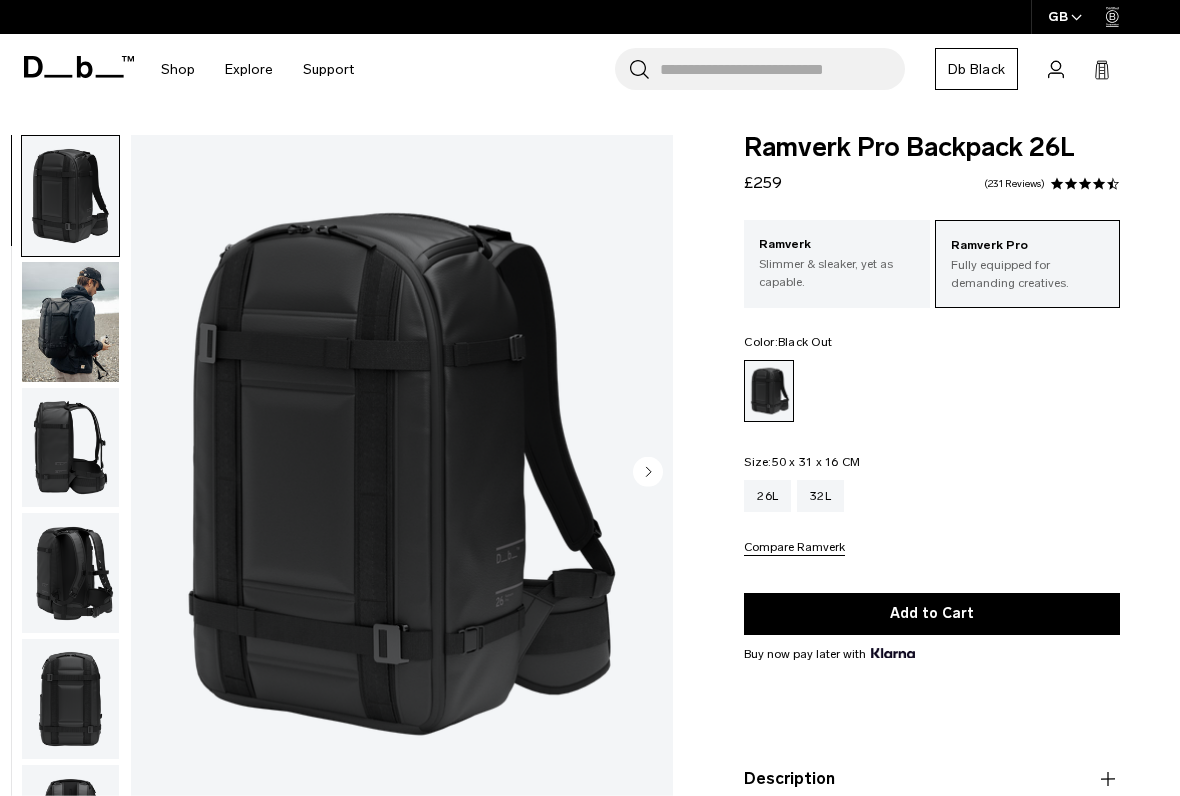 scroll, scrollTop: 0, scrollLeft: 0, axis: both 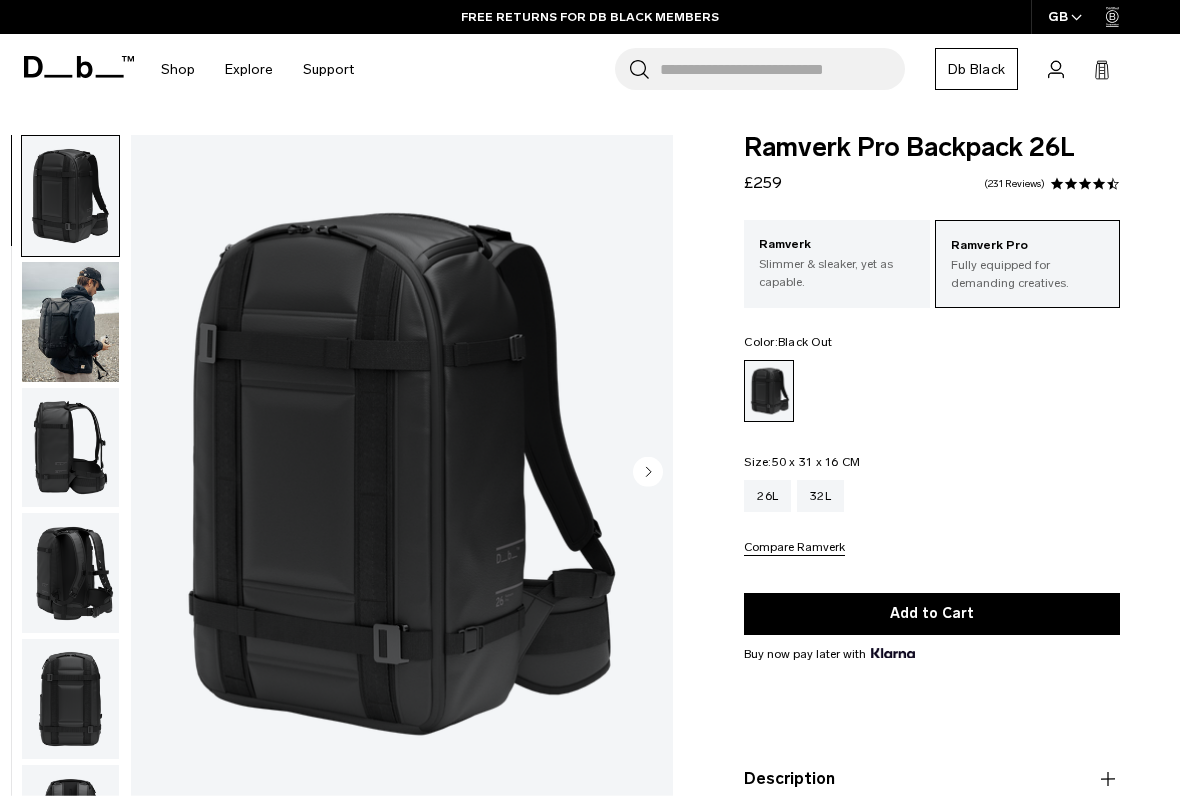 click on "Slimmer & sleaker, yet as capable." at bounding box center [836, 273] 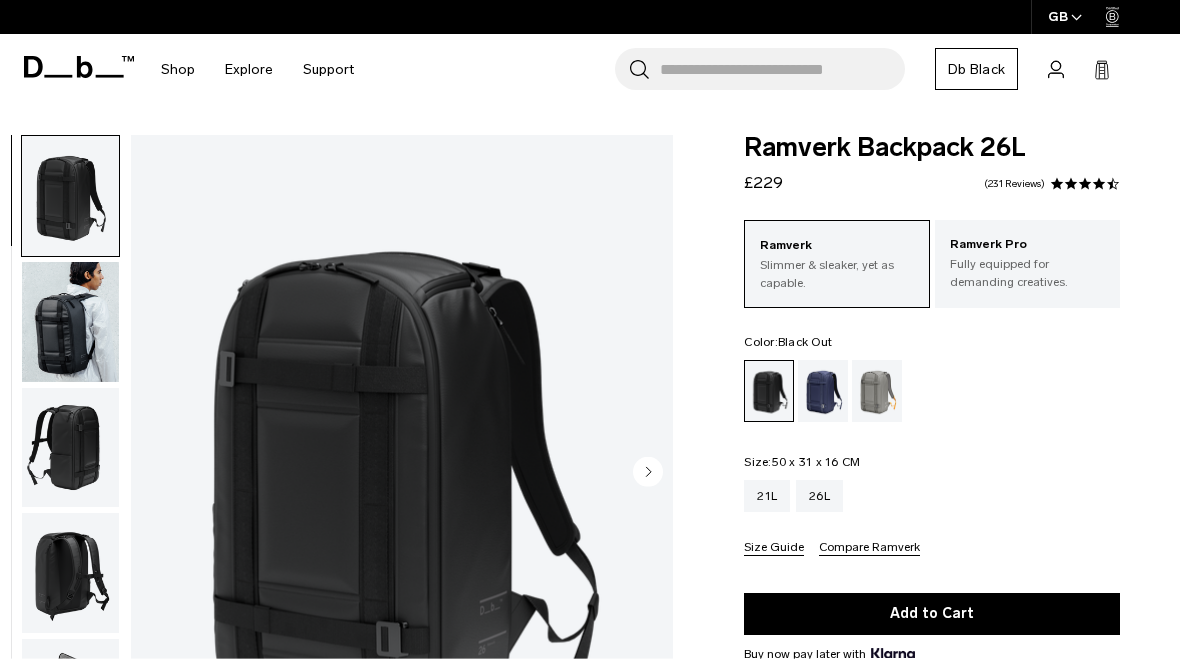 scroll, scrollTop: 0, scrollLeft: 0, axis: both 